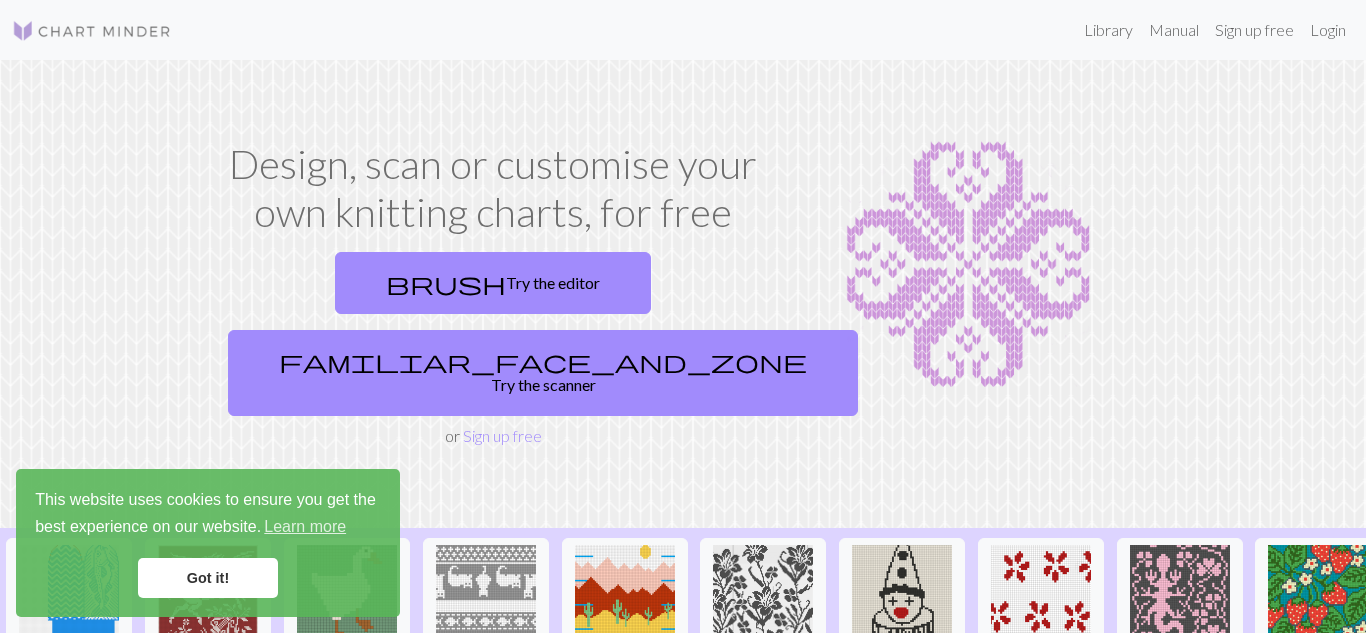 scroll, scrollTop: 0, scrollLeft: 0, axis: both 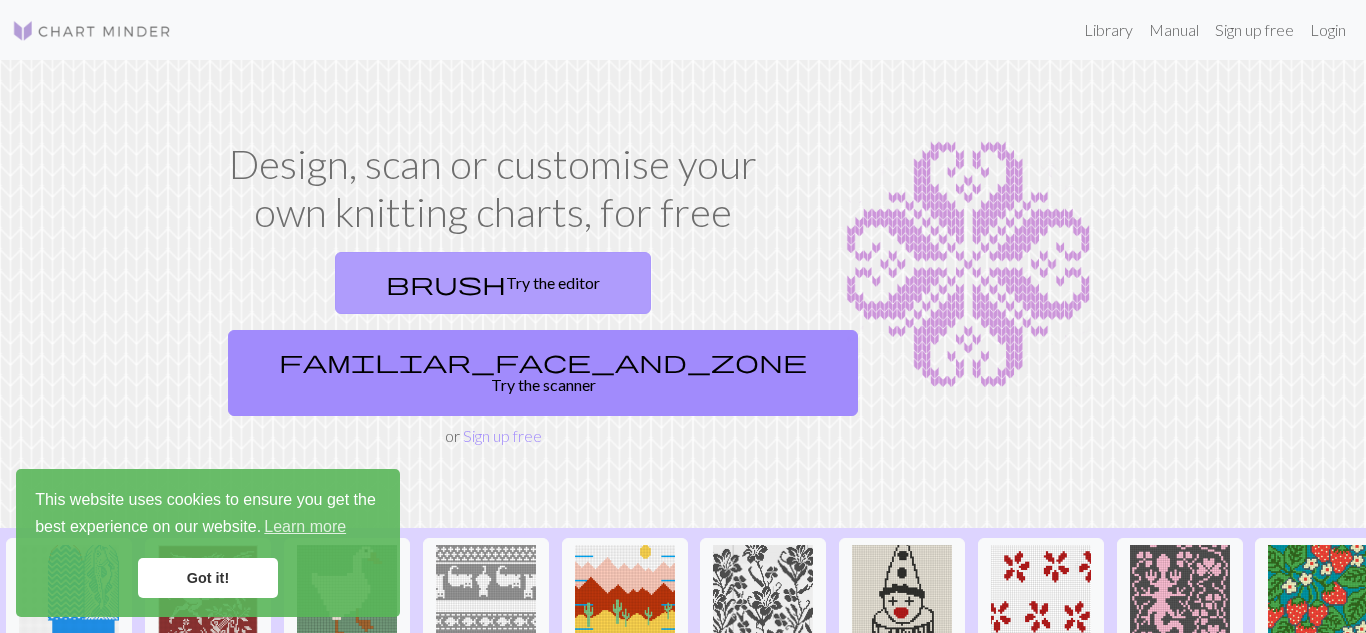click on "brush  Try the editor" at bounding box center (493, 283) 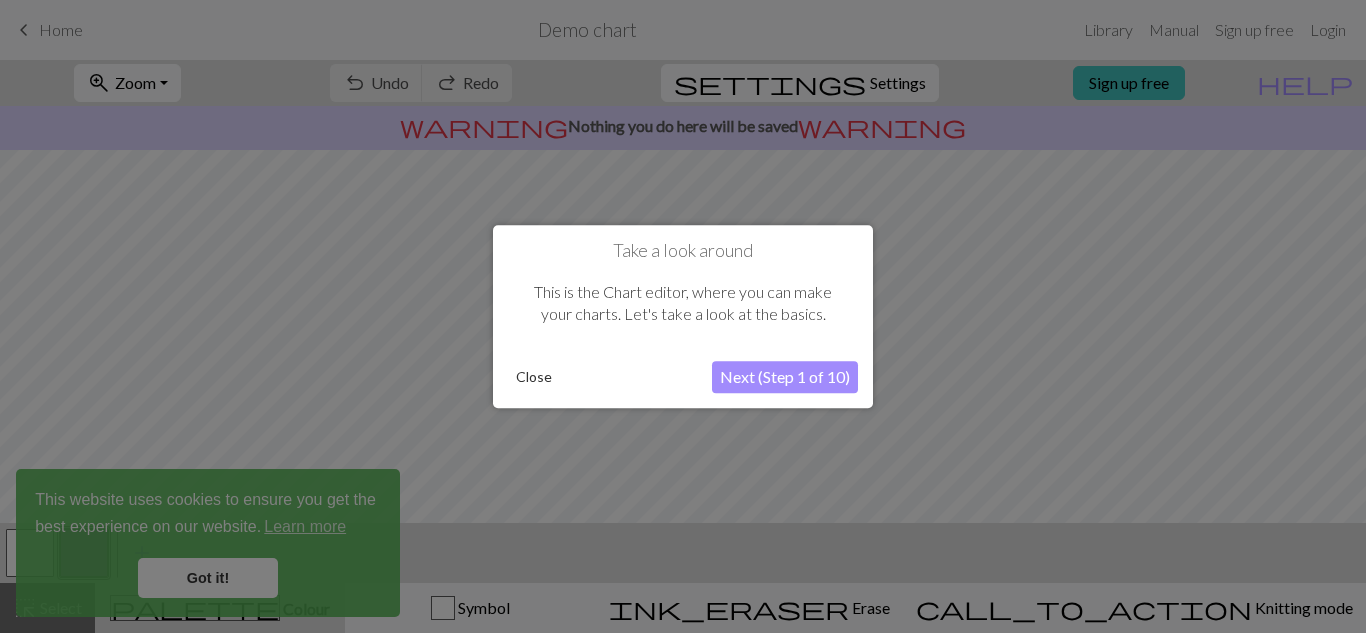 click on "Next (Step 1 of 10)" at bounding box center [785, 377] 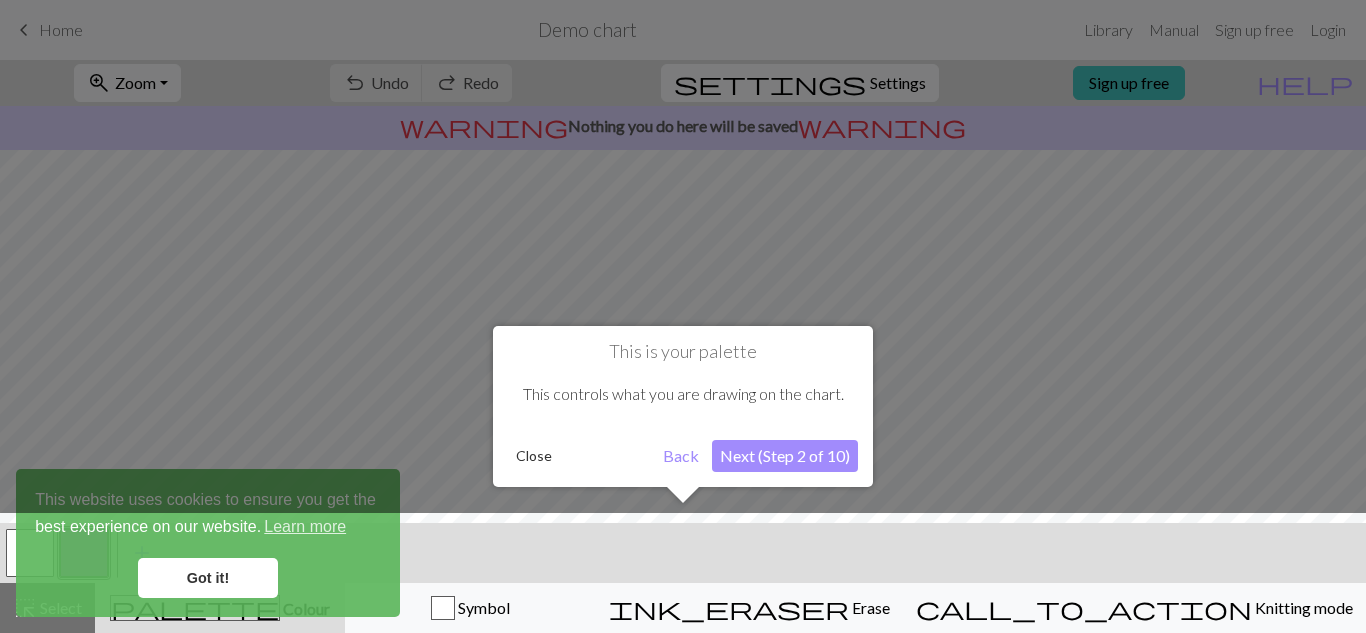 click on "Next (Step 2 of 10)" at bounding box center [785, 456] 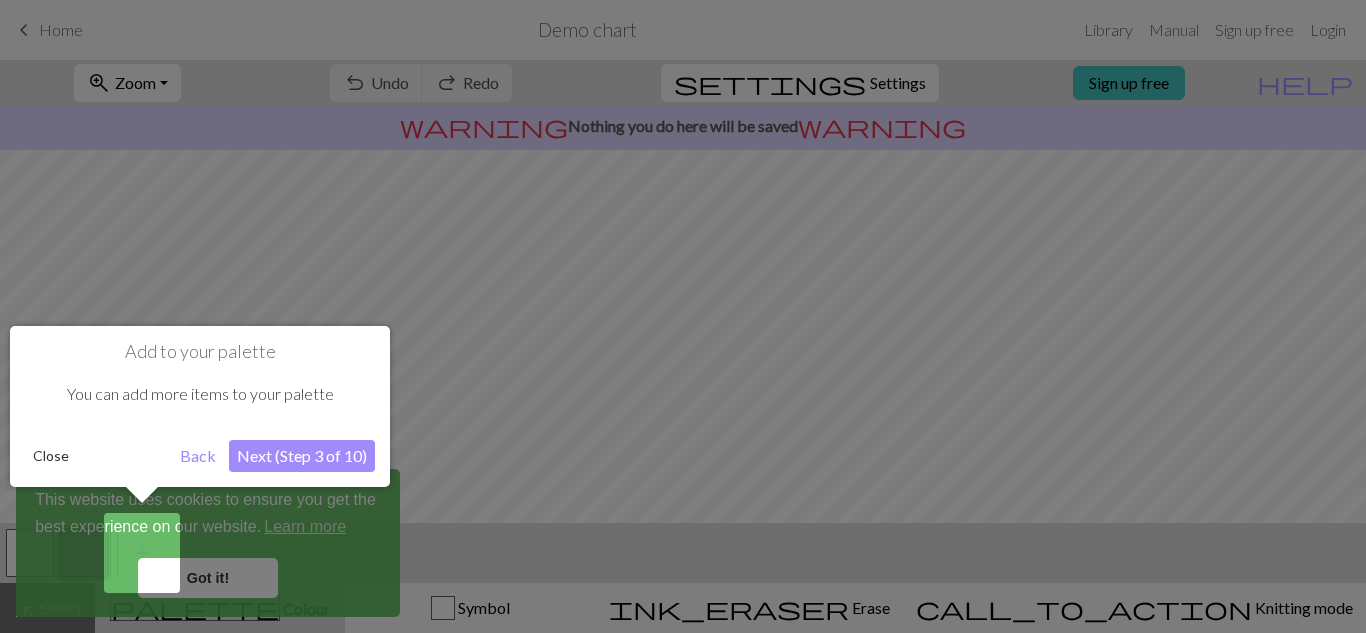 click on "Got it!" at bounding box center (208, 578) 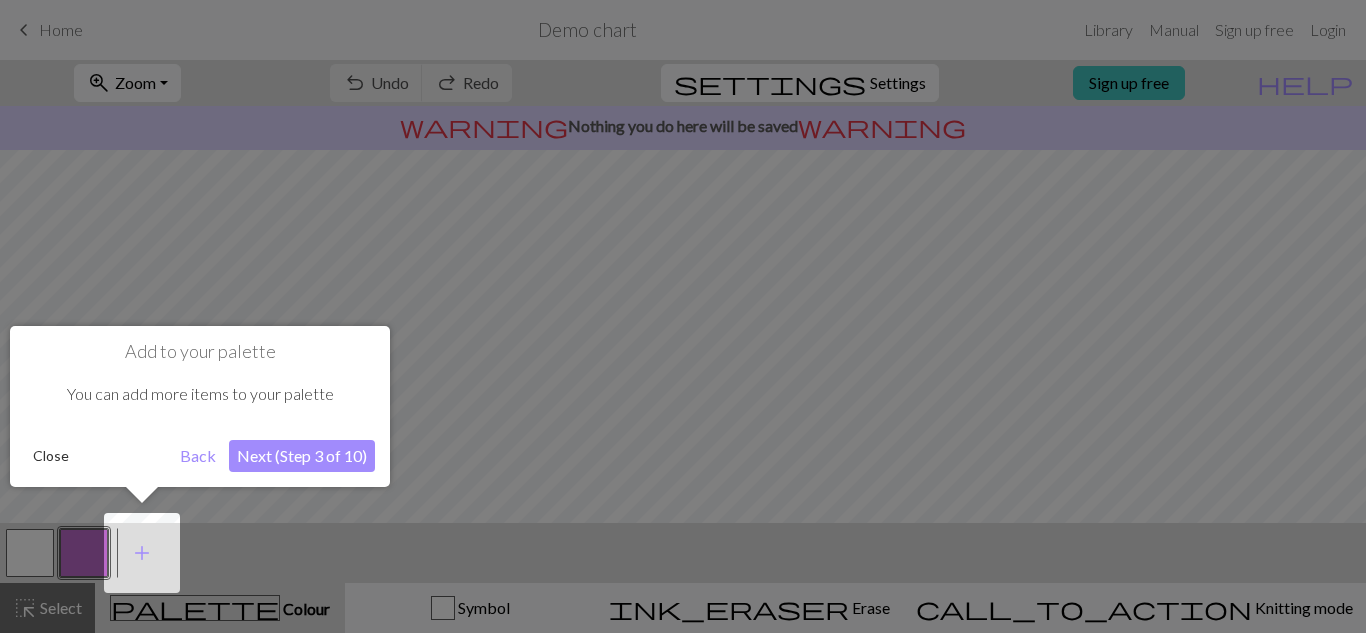 click on "Next (Step 3 of 10)" at bounding box center [302, 456] 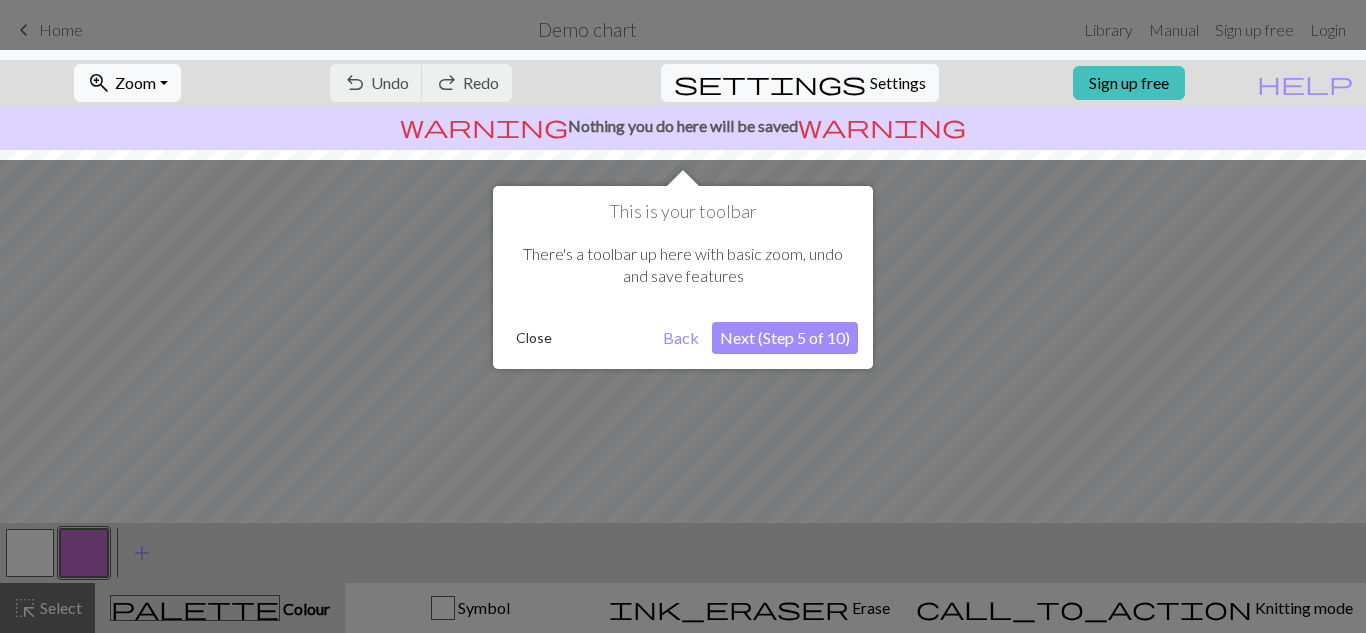 click on "Next (Step 5 of 10)" at bounding box center [785, 338] 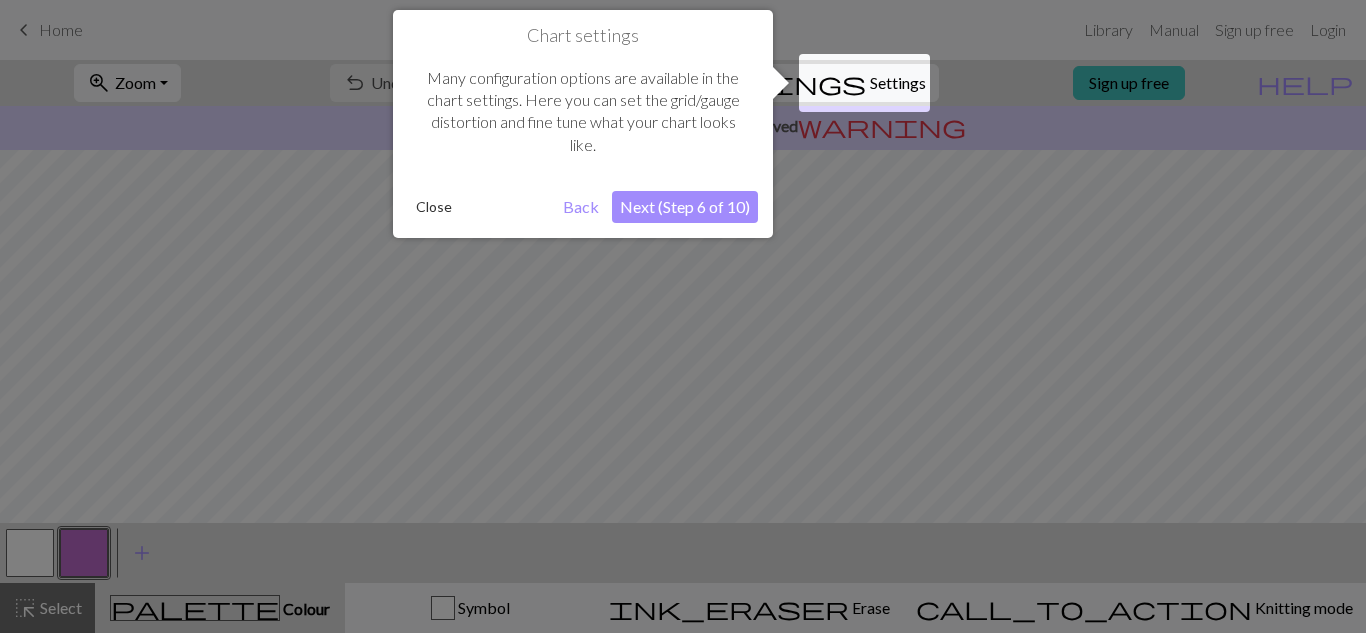 click on "Next (Step 6 of 10)" at bounding box center (685, 207) 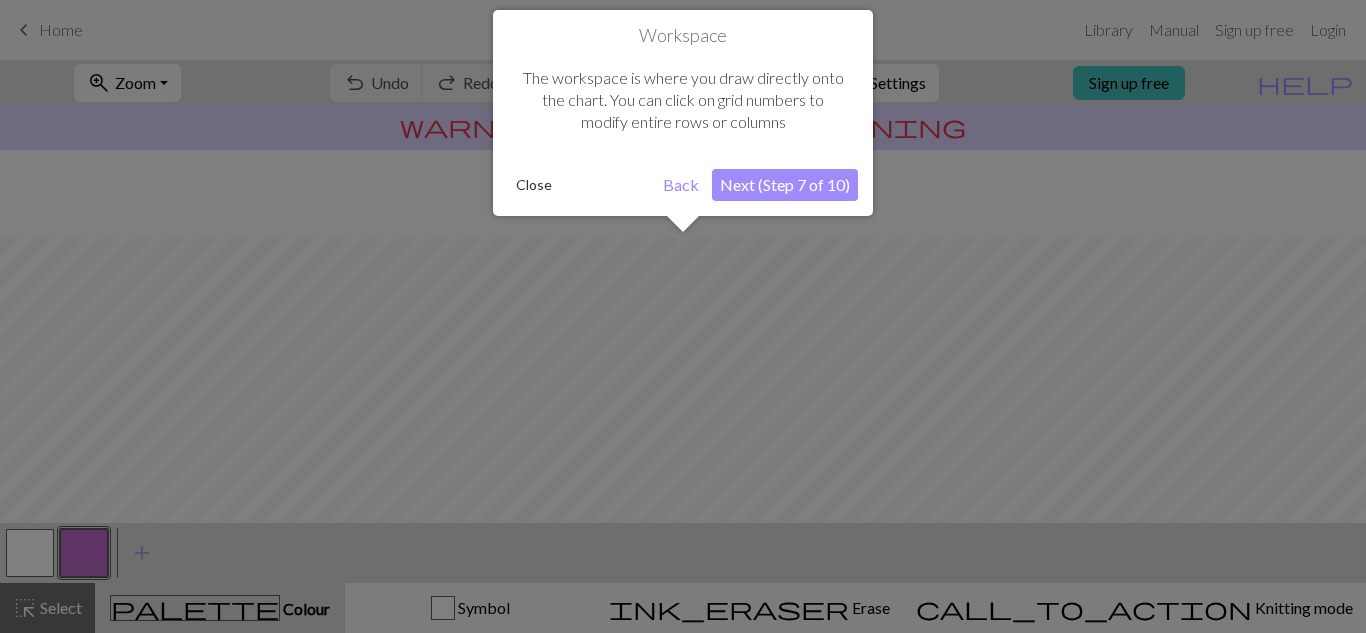 scroll, scrollTop: 120, scrollLeft: 0, axis: vertical 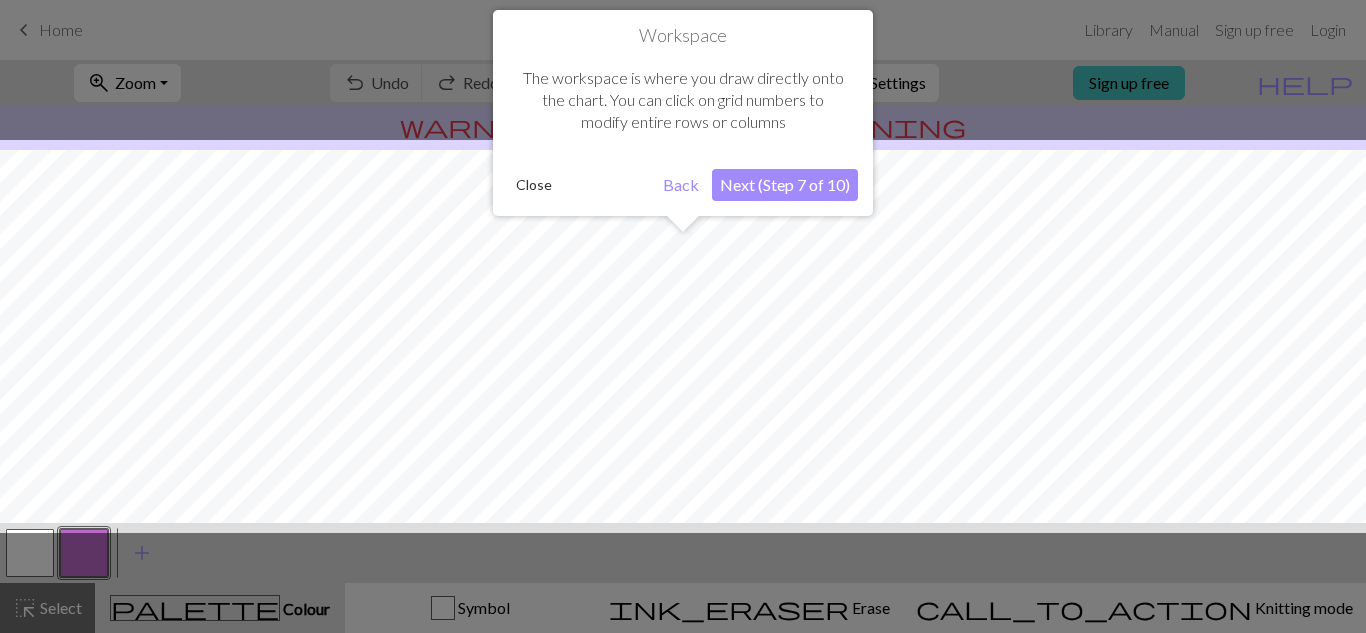 click on "Next (Step 7 of 10)" at bounding box center [785, 185] 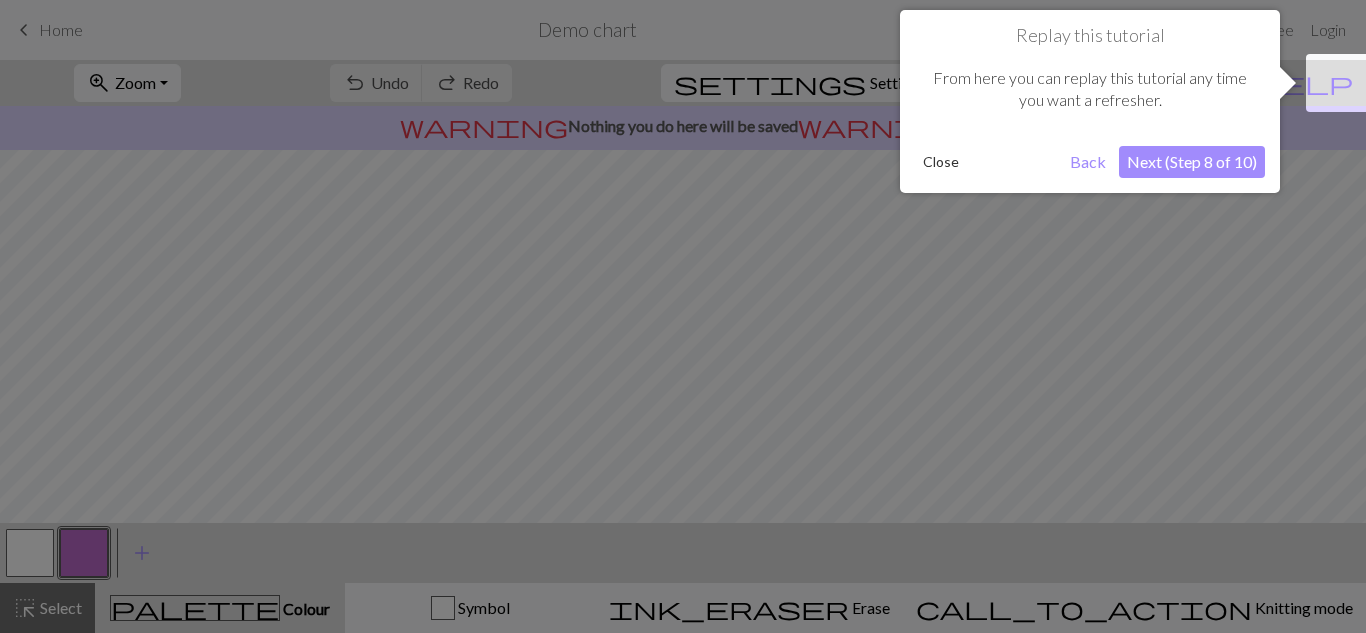 click on "Next (Step 8 of 10)" at bounding box center (1192, 162) 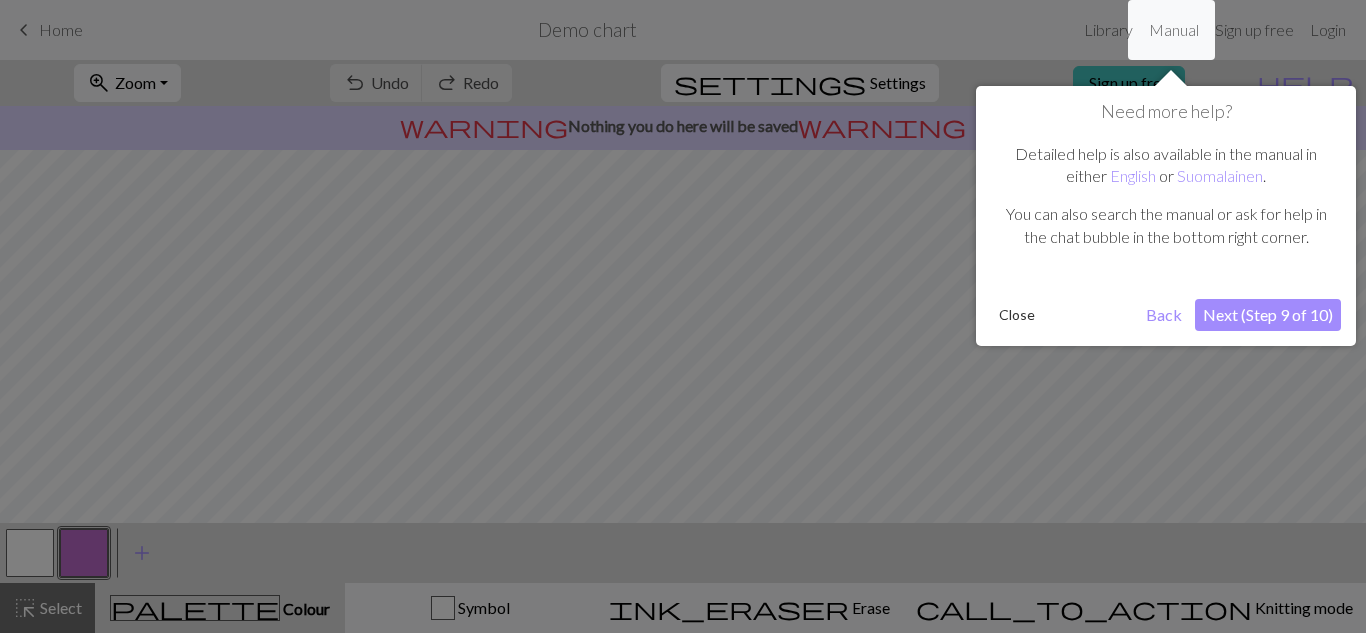 click on "Next (Step 9 of 10)" at bounding box center [1268, 315] 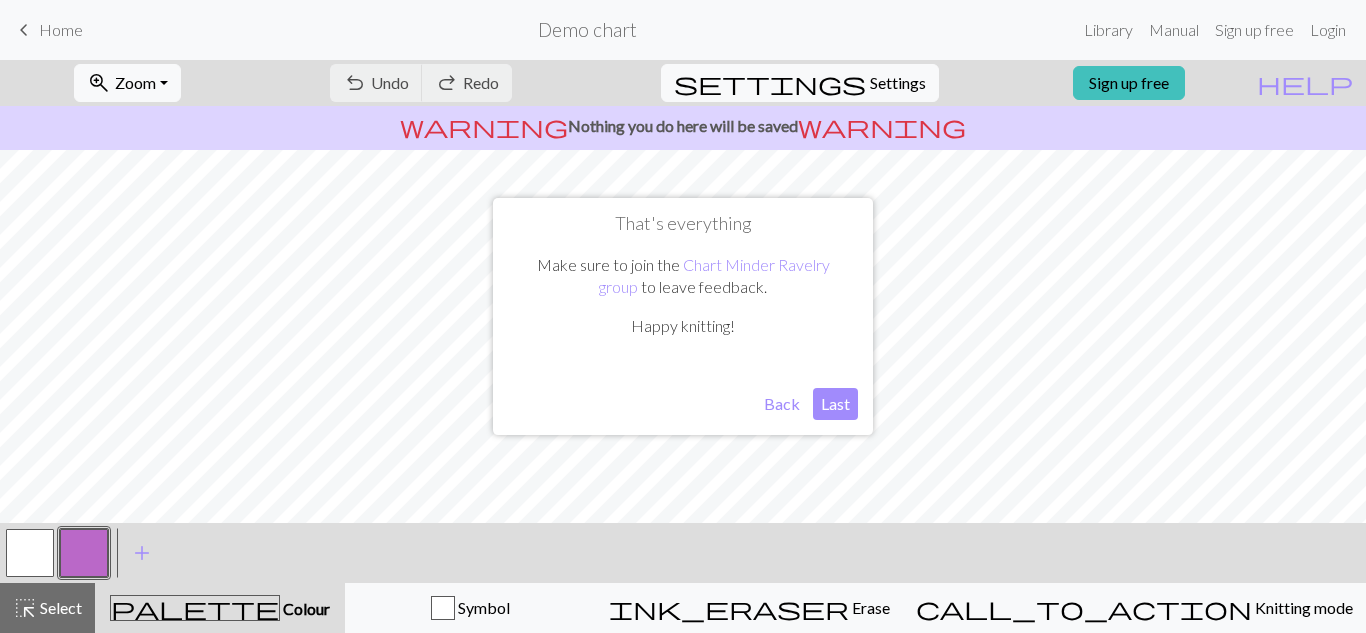 click on "Last" at bounding box center (835, 404) 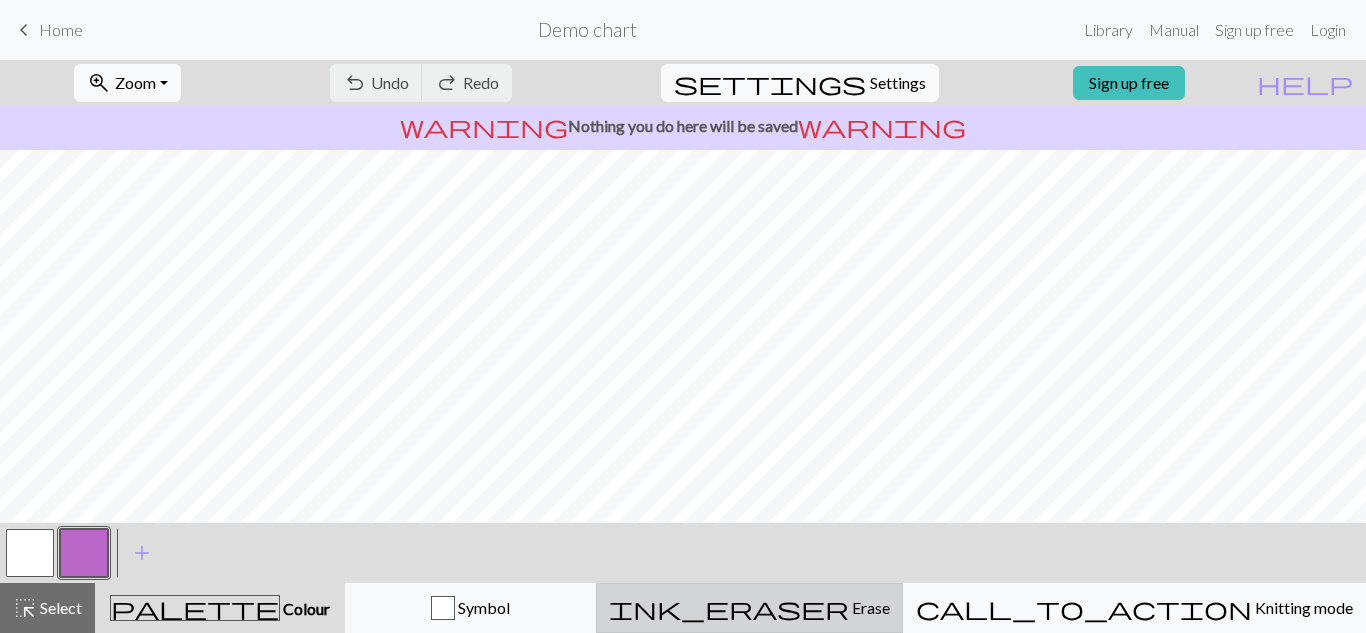 click on "ink_eraser" at bounding box center [729, 608] 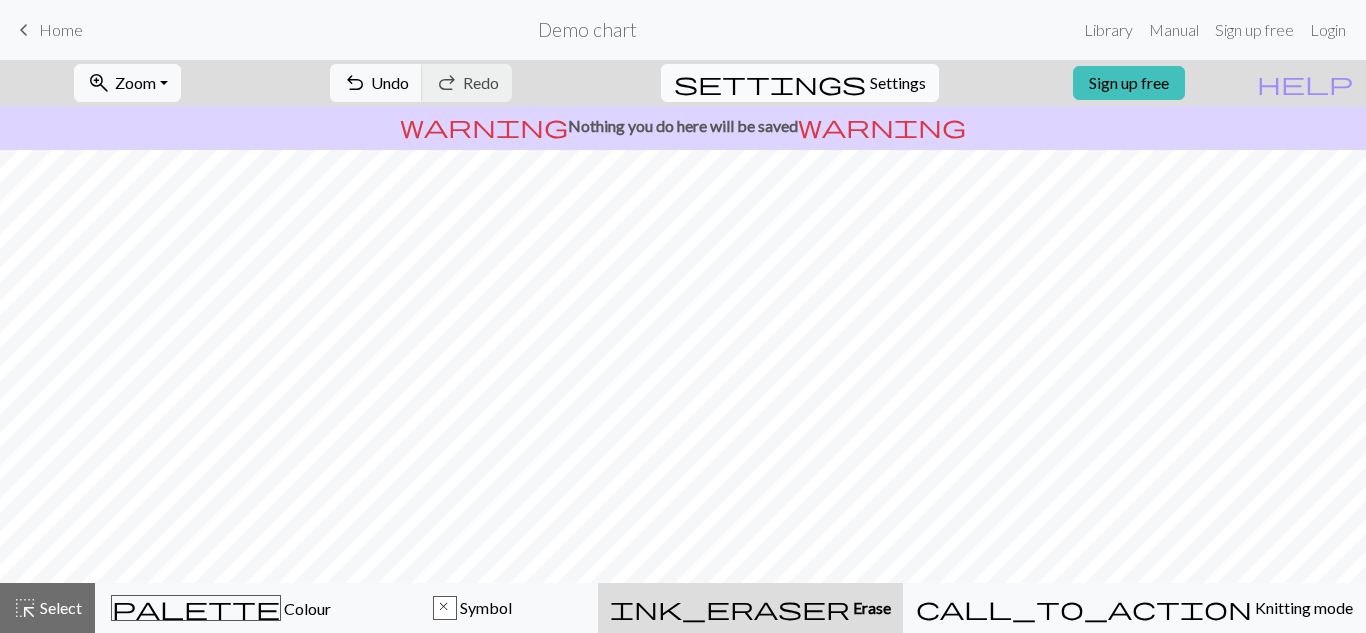 click on "Settings" at bounding box center (898, 83) 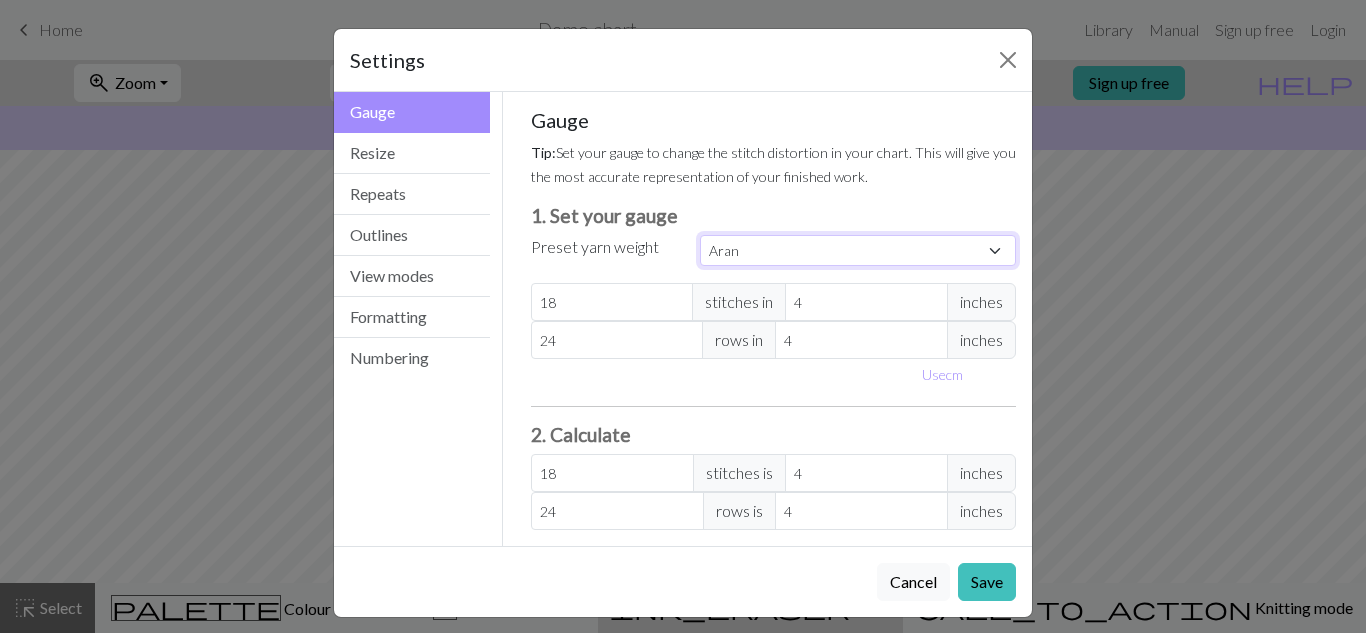 click on "Custom Square Lace Light Fingering Fingering Sport Double knit Worsted Aran Bulky Super Bulky" at bounding box center (858, 250) 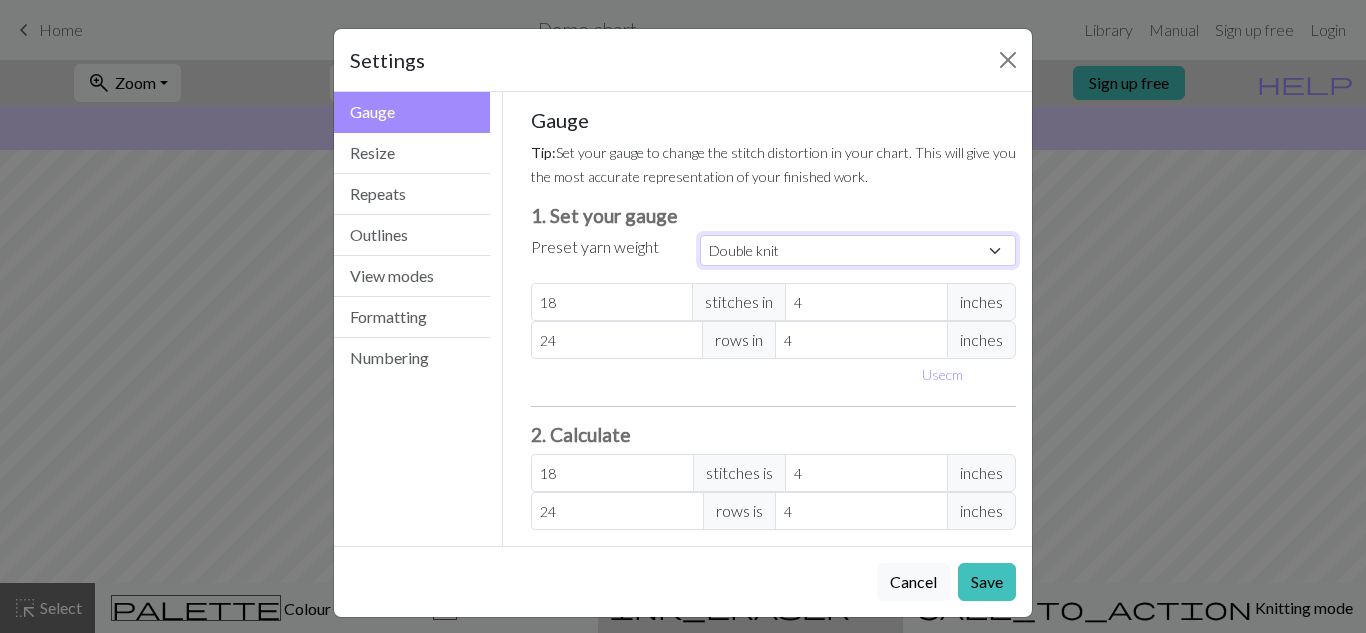 click on "Custom Square Lace Light Fingering Fingering Sport Double knit Worsted Aran Bulky Super Bulky" at bounding box center [858, 250] 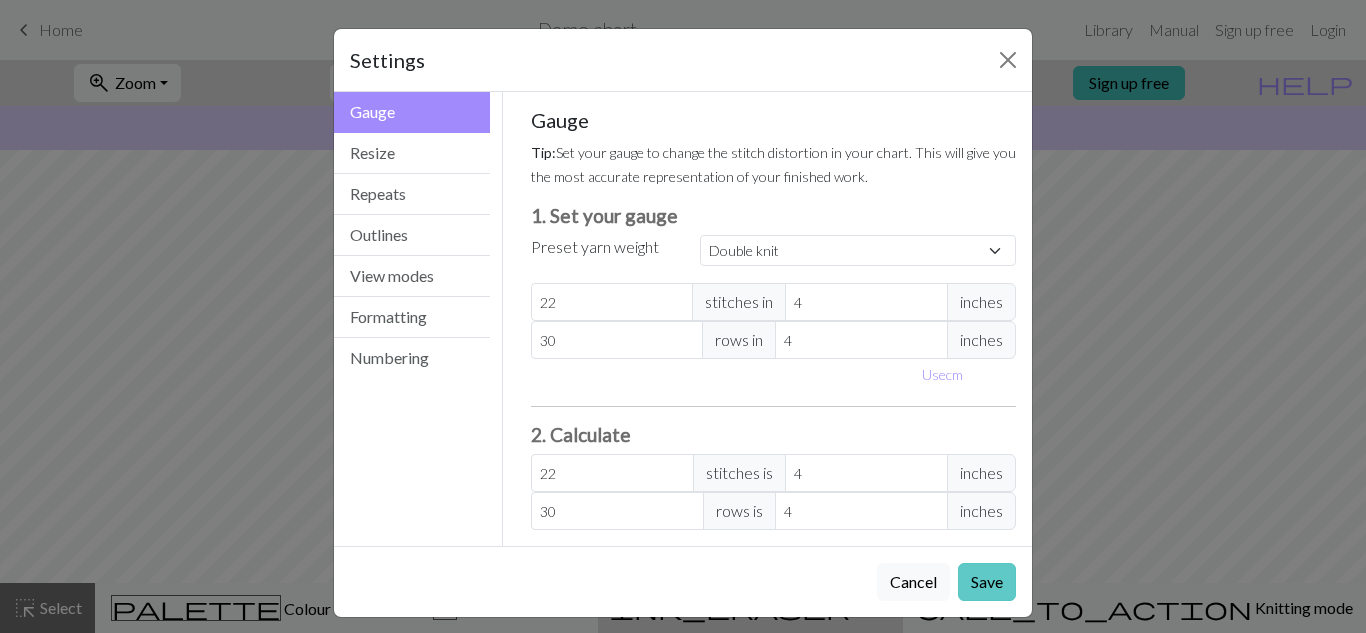 click on "Save" at bounding box center [987, 582] 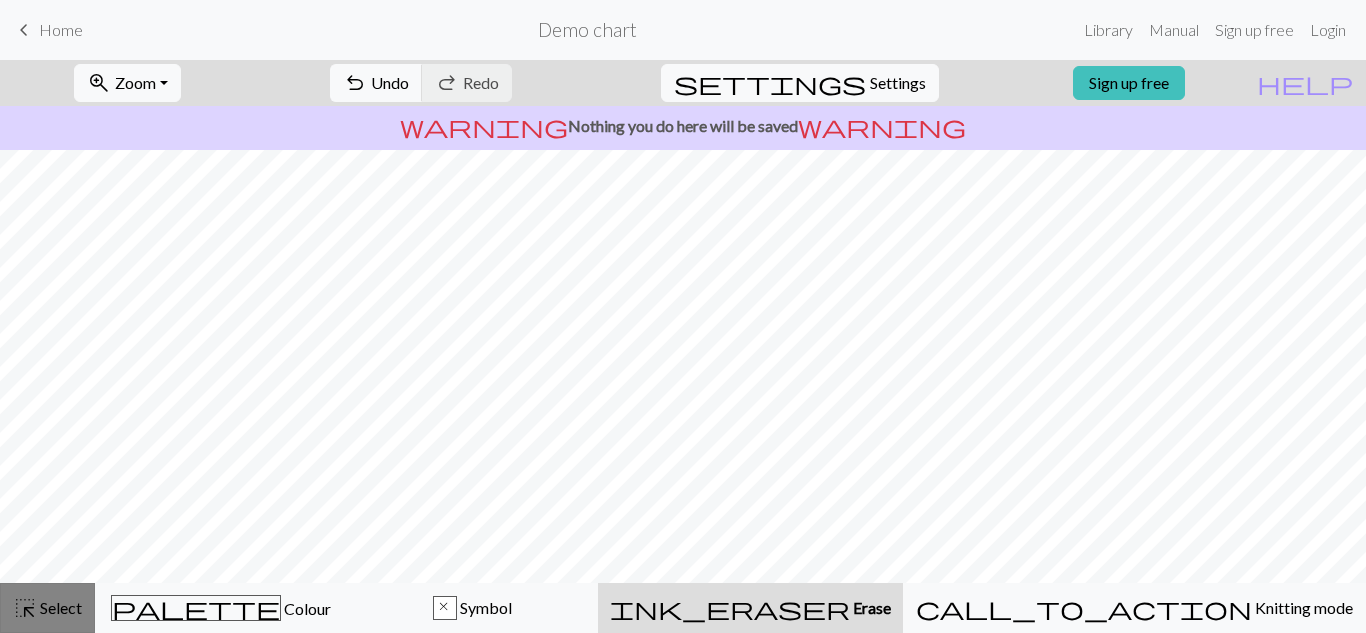 click on "highlight_alt   Select   Select" at bounding box center [47, 608] 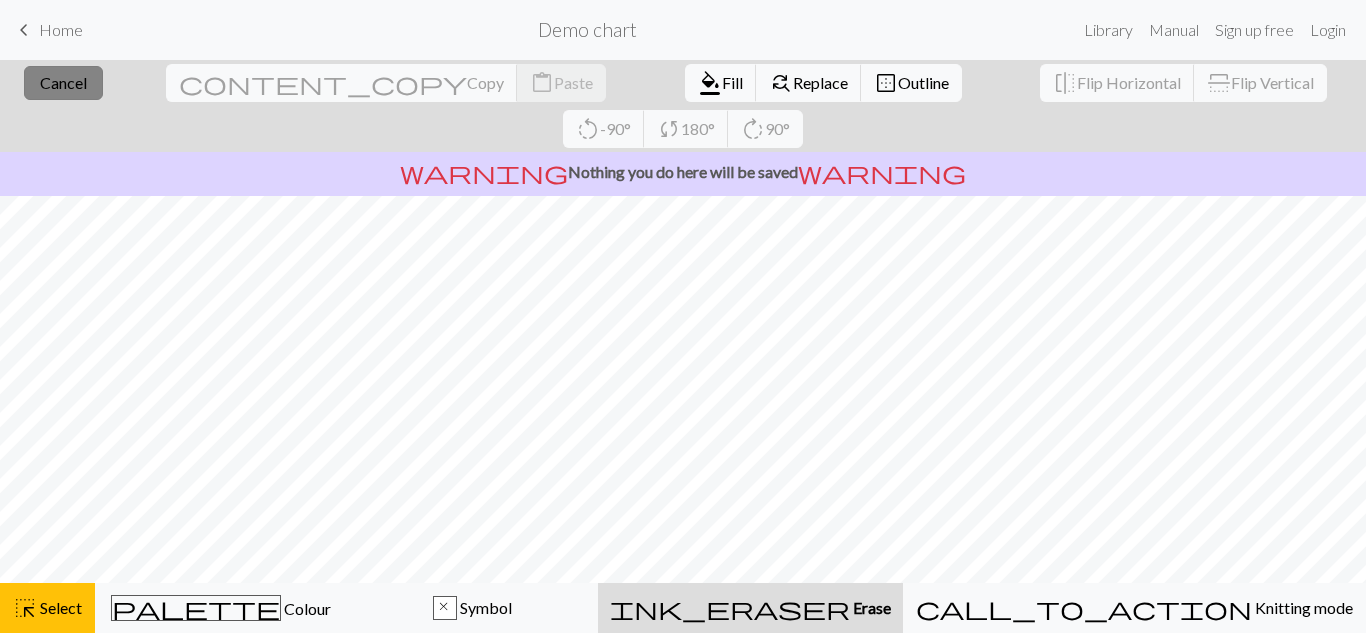 click on "close Cancel" at bounding box center (63, 83) 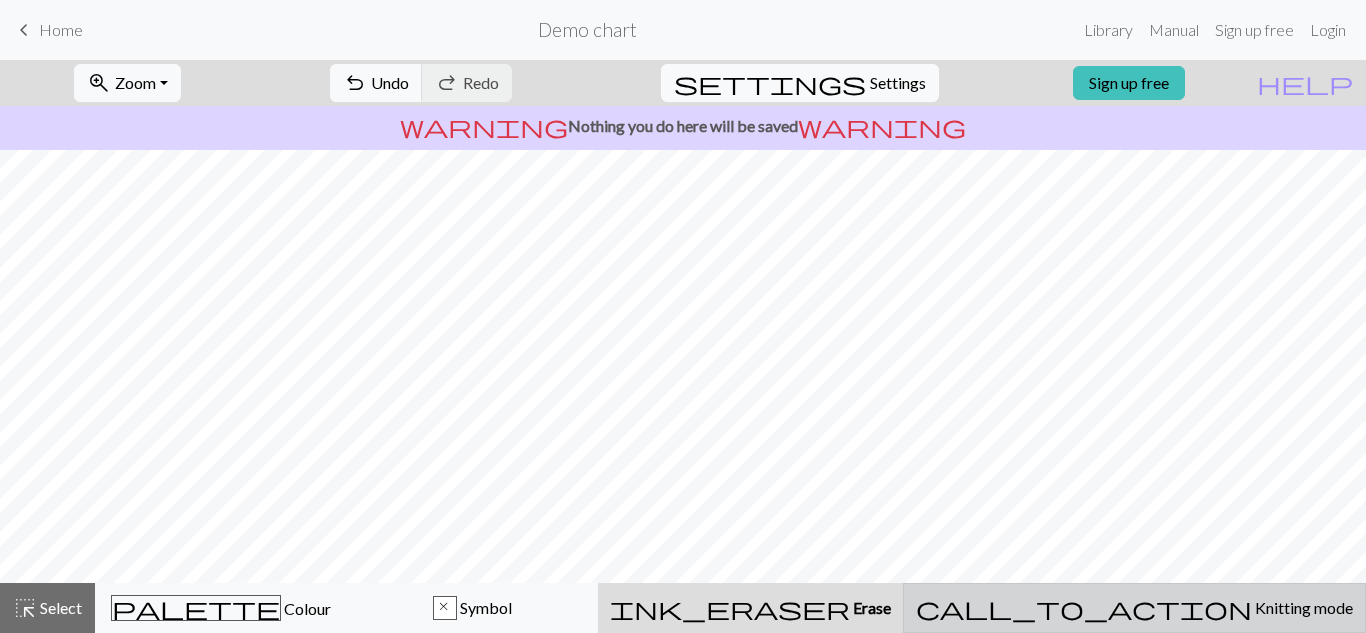 click on "Knitting mode" at bounding box center (1302, 607) 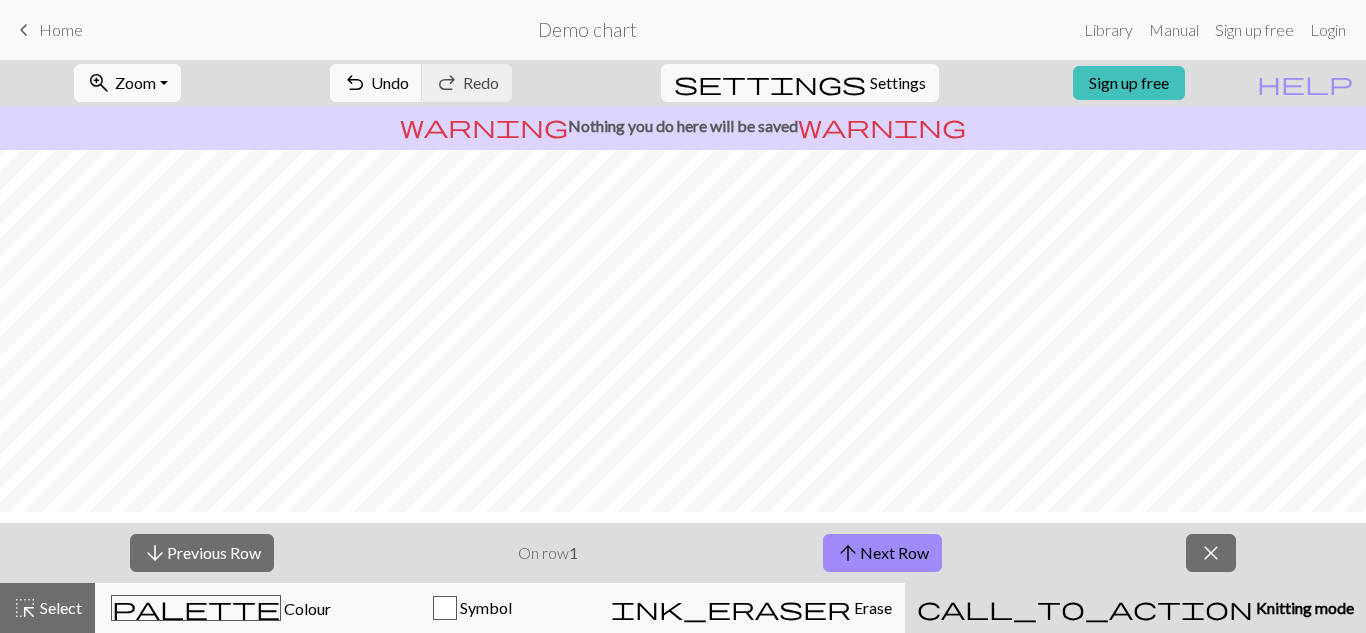 scroll, scrollTop: 179, scrollLeft: 0, axis: vertical 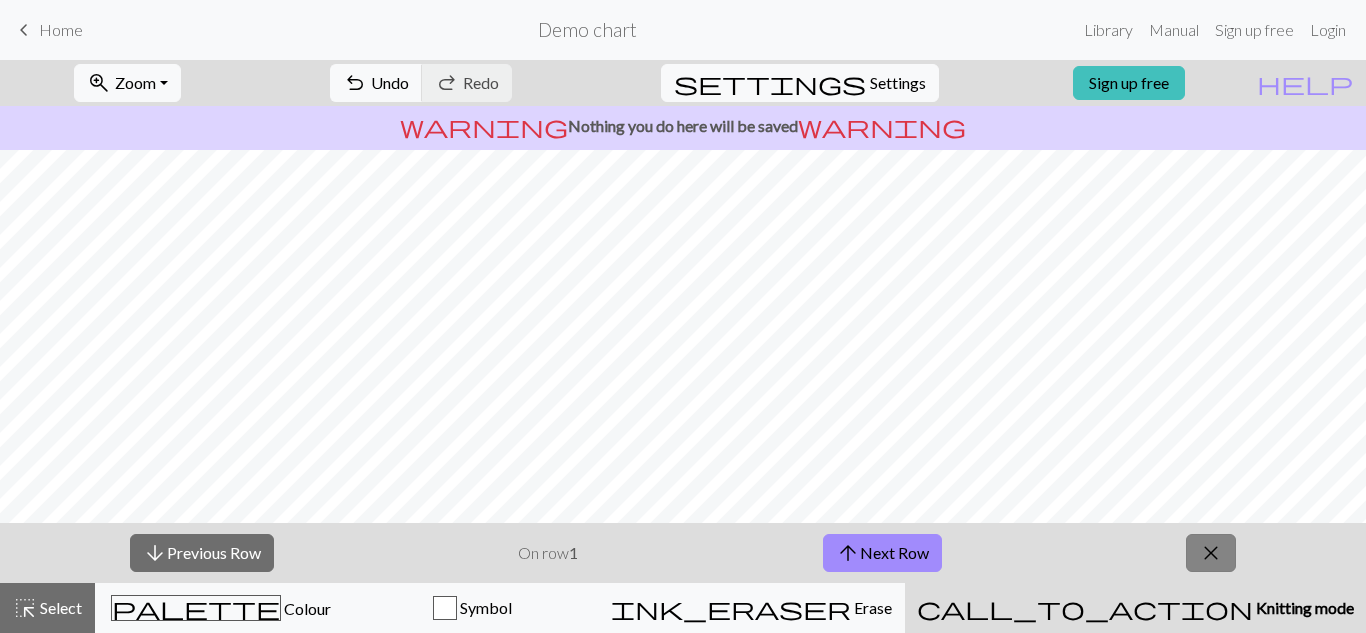 click on "close" at bounding box center (1211, 553) 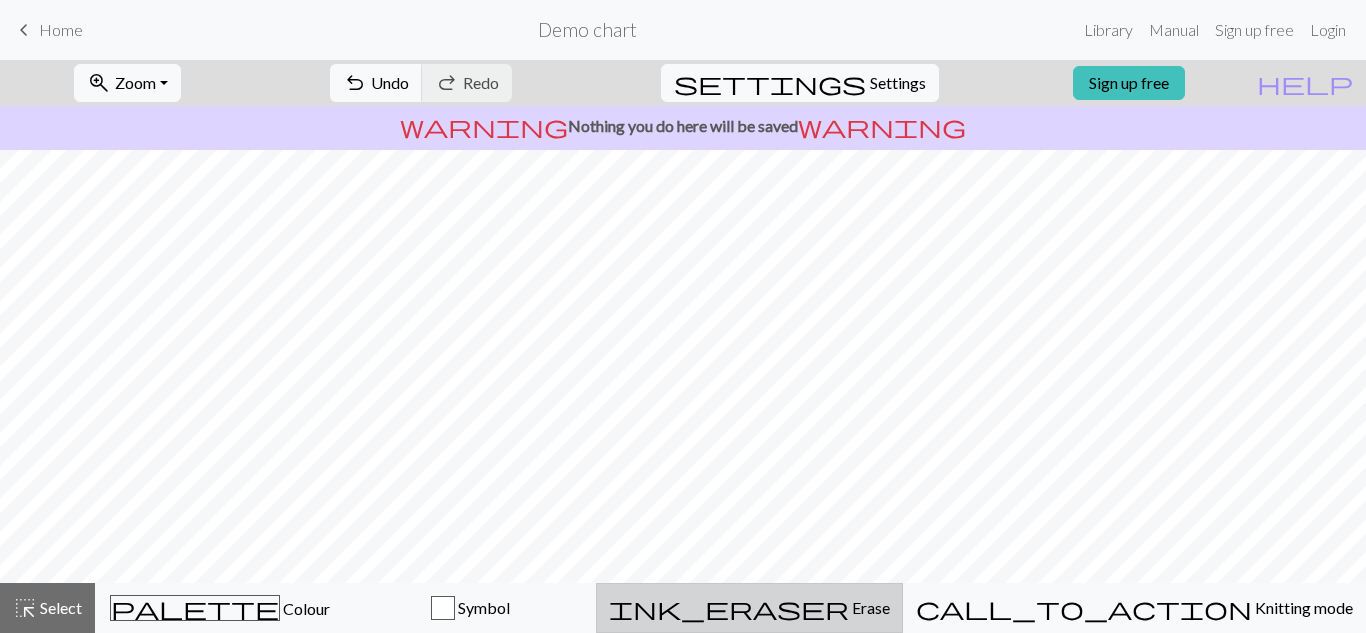 click on "Erase" at bounding box center (869, 607) 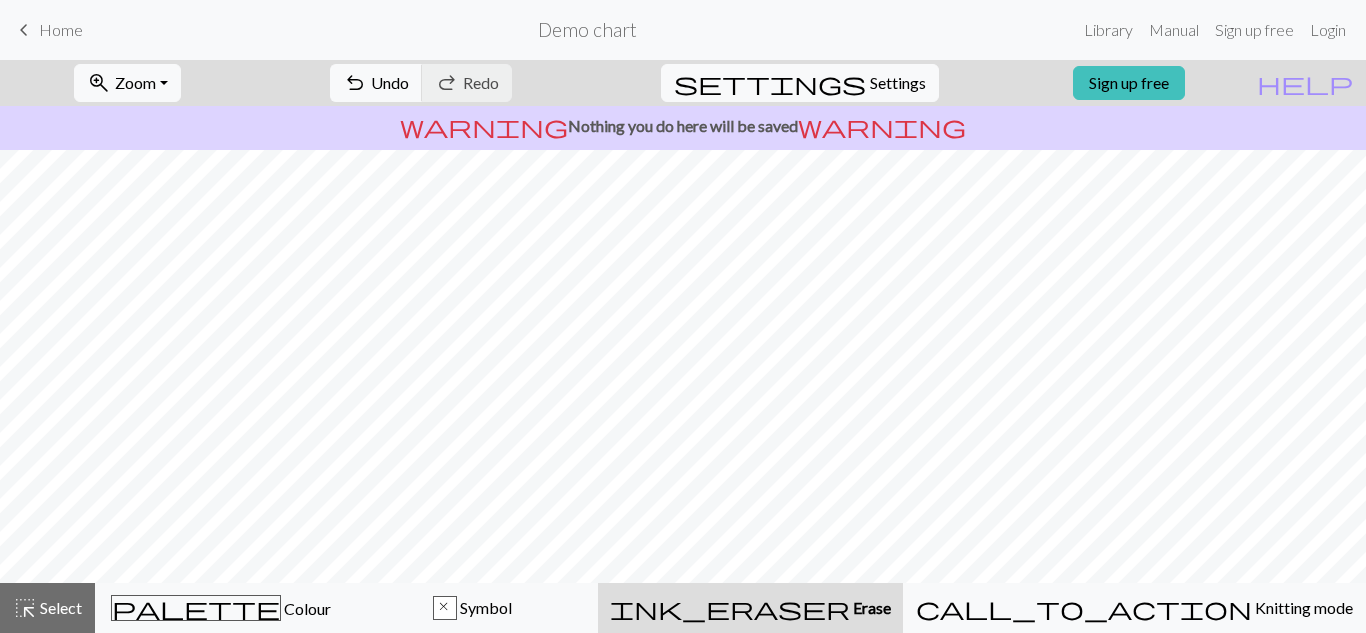 click on "keyboard_arrow_left   Home" at bounding box center (47, 30) 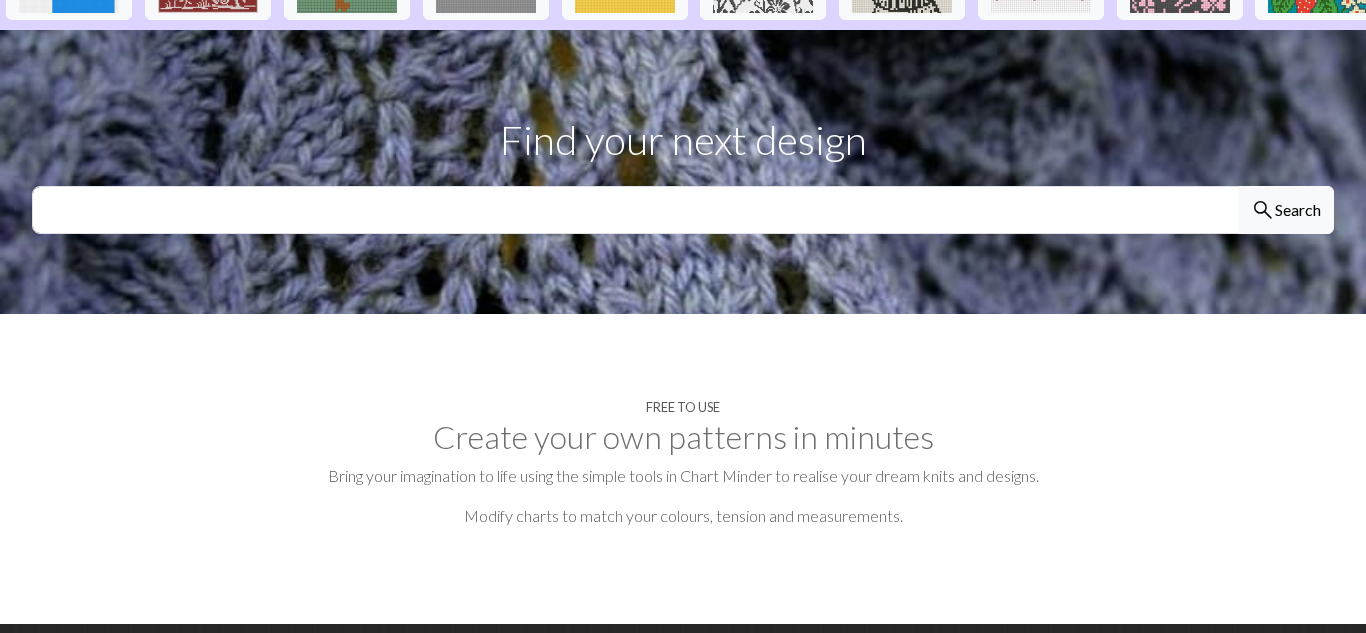 scroll, scrollTop: 695, scrollLeft: 0, axis: vertical 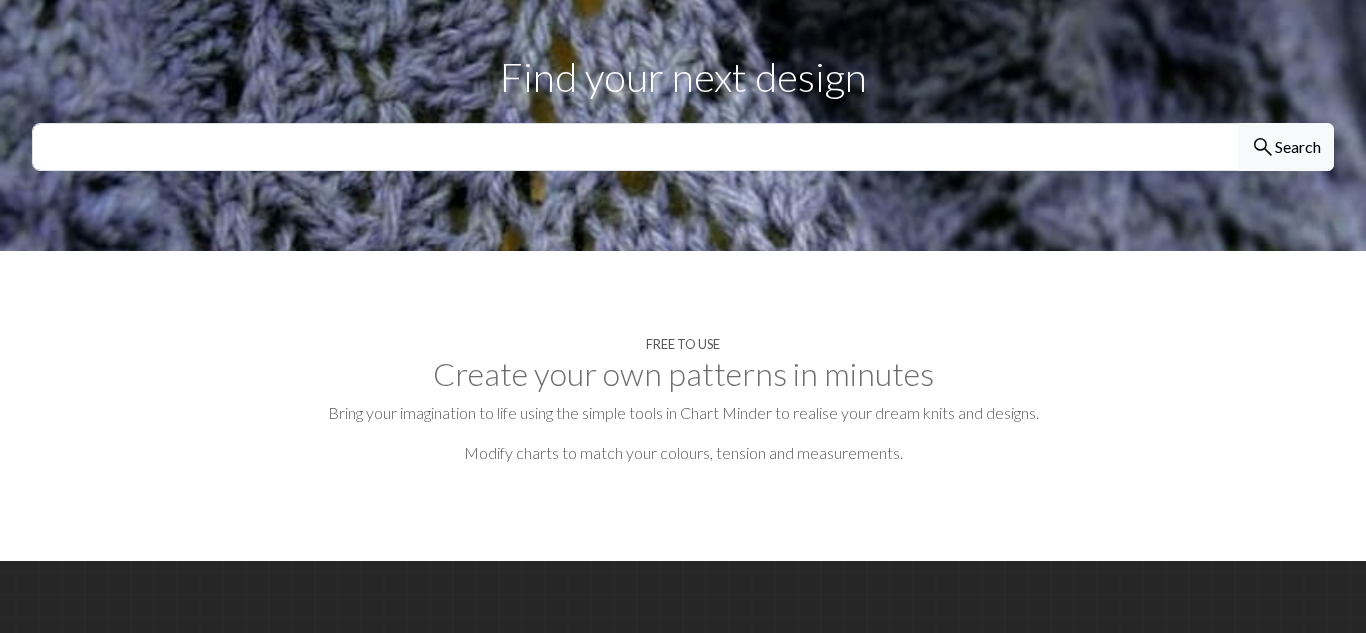 click on "Free to use" at bounding box center [683, 344] 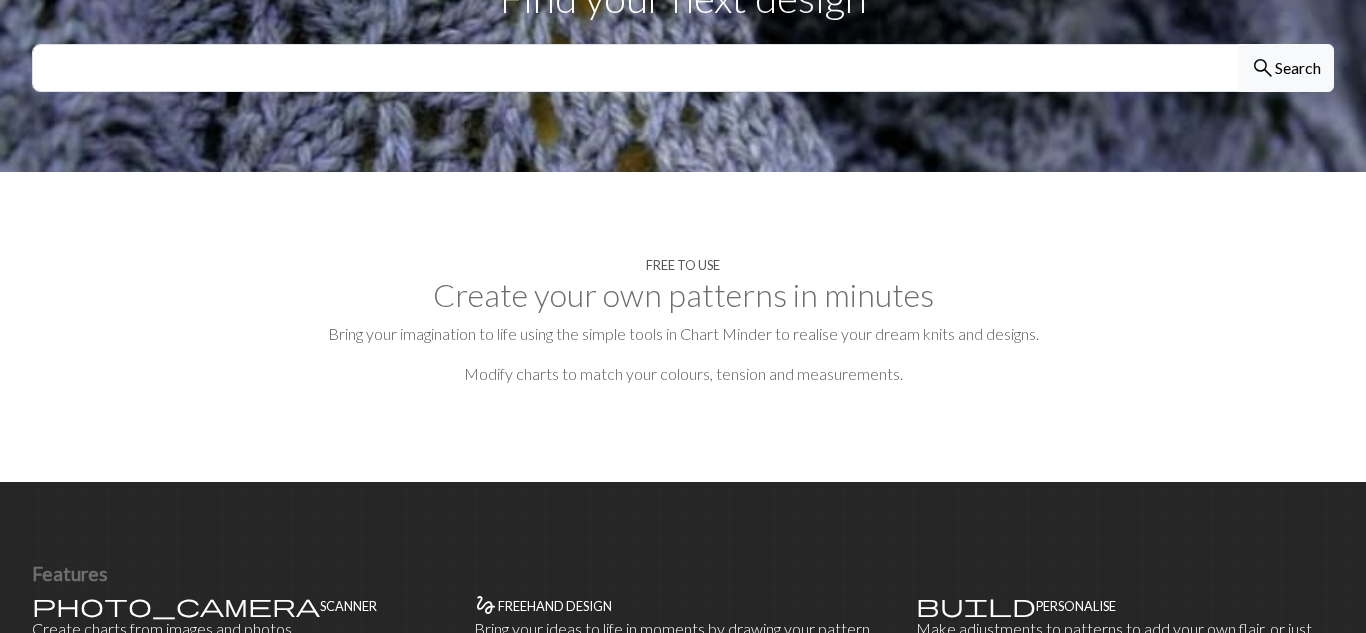 scroll, scrollTop: 779, scrollLeft: 0, axis: vertical 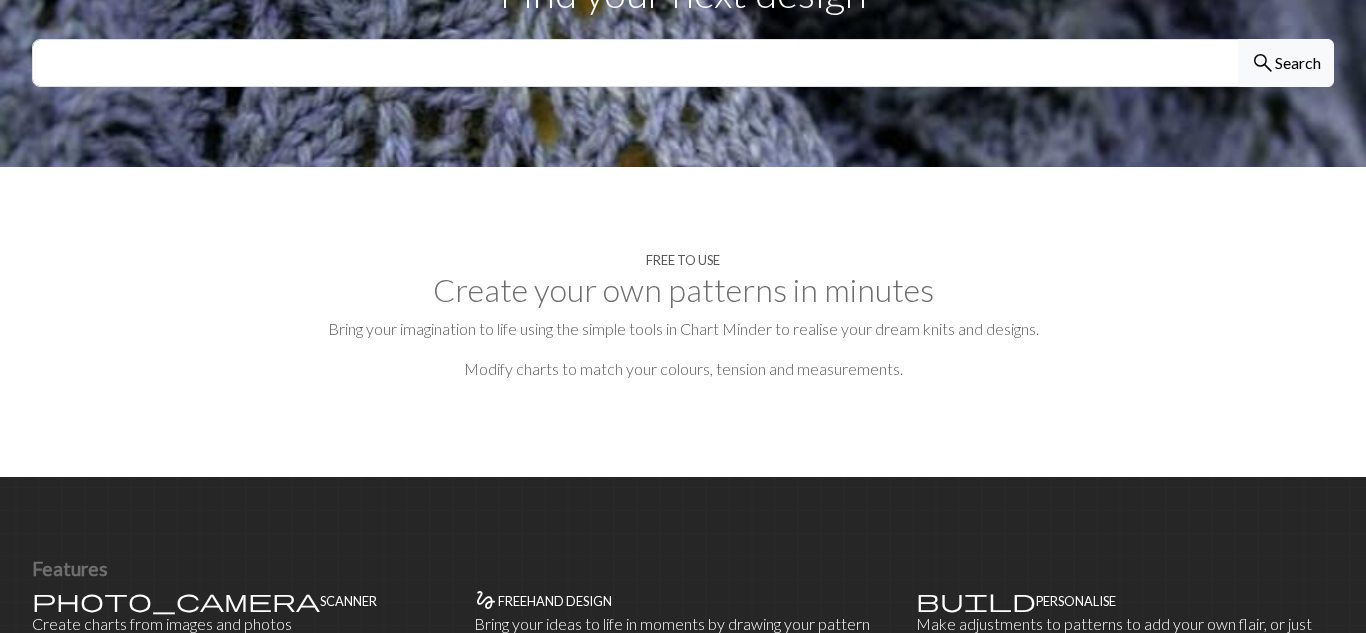 click on "Free to use Create your own patterns in minutes Bring your imagination to life using the simple tools in Chart Minder to realise your dream knits and designs. Modify charts to match your colours, tension and measurements." at bounding box center (683, 322) 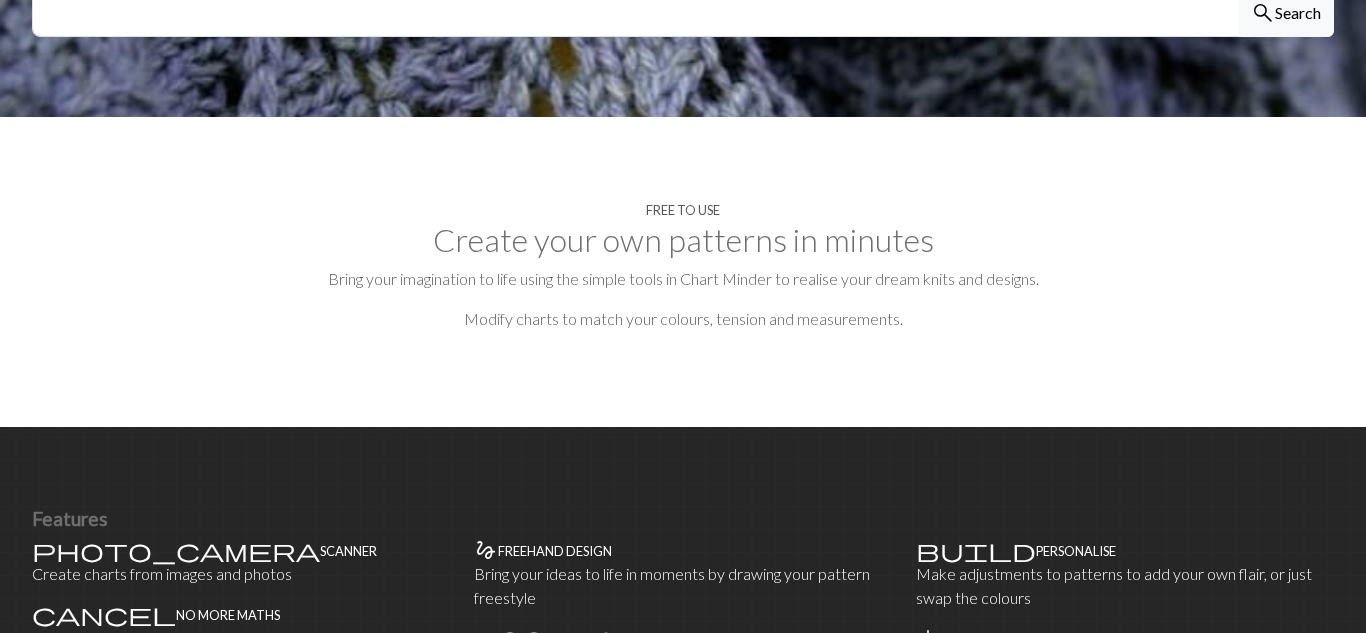 scroll, scrollTop: 0, scrollLeft: 0, axis: both 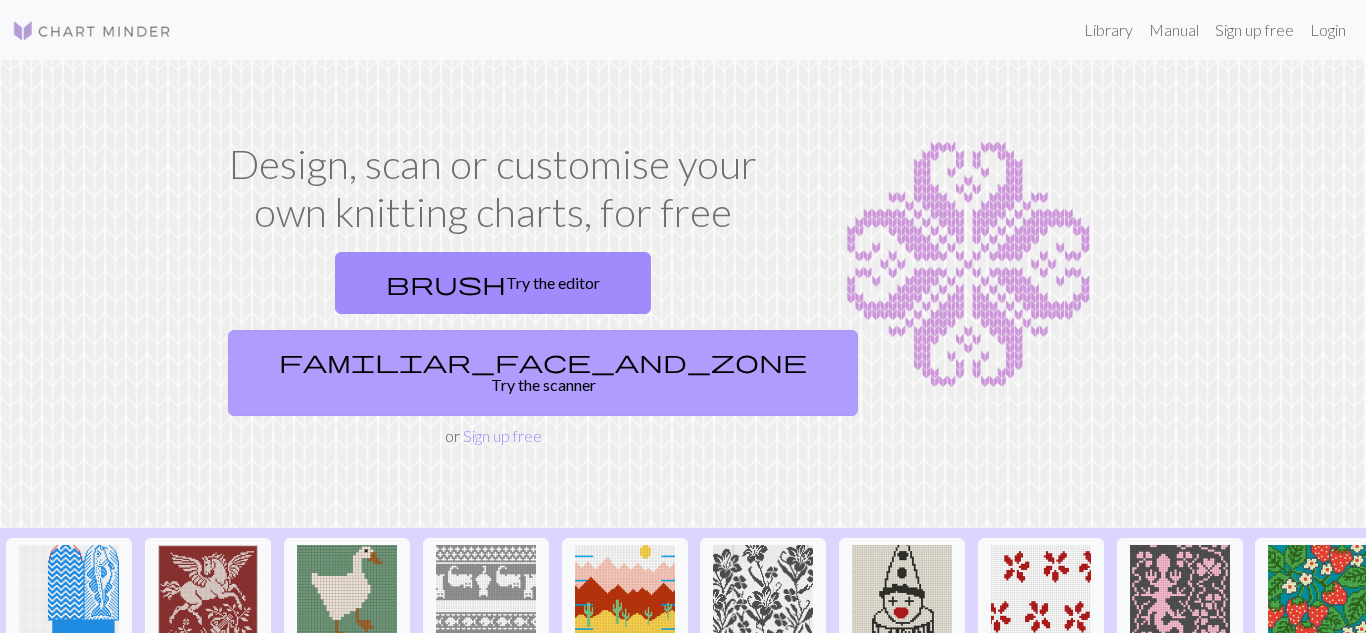 click on "familiar_face_and_zone  Try the scanner" at bounding box center [543, 373] 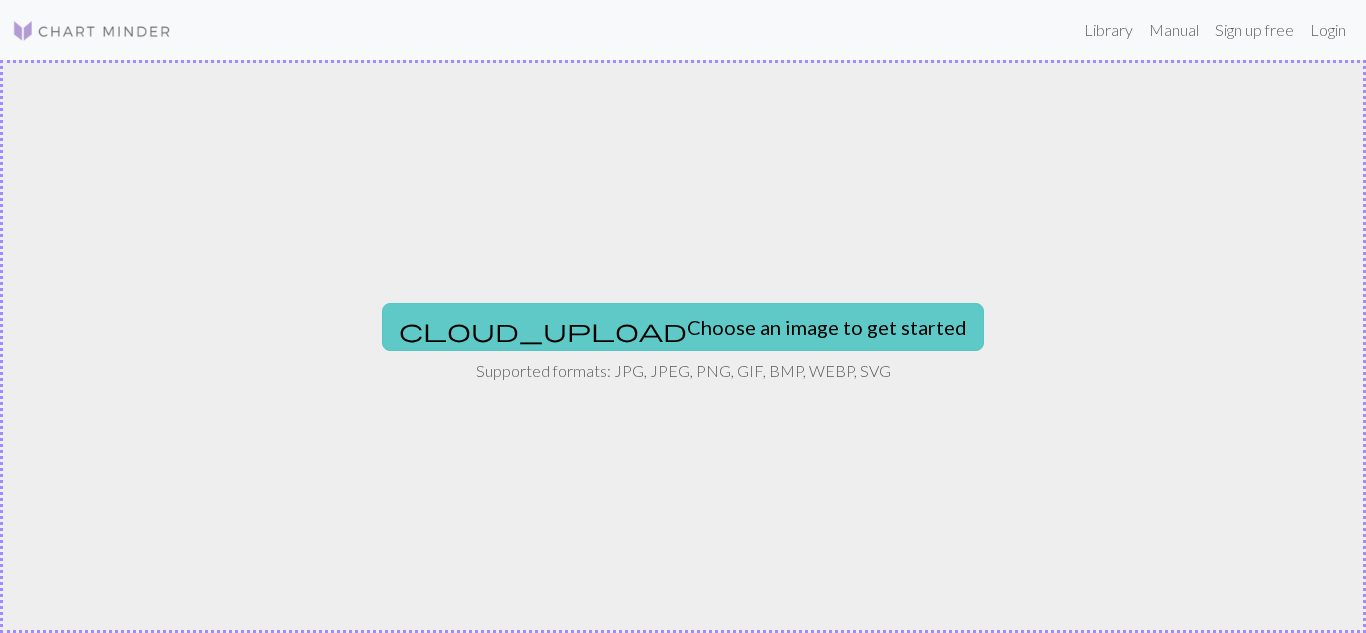 click on "cloud_upload  Choose an image to get started" at bounding box center [683, 327] 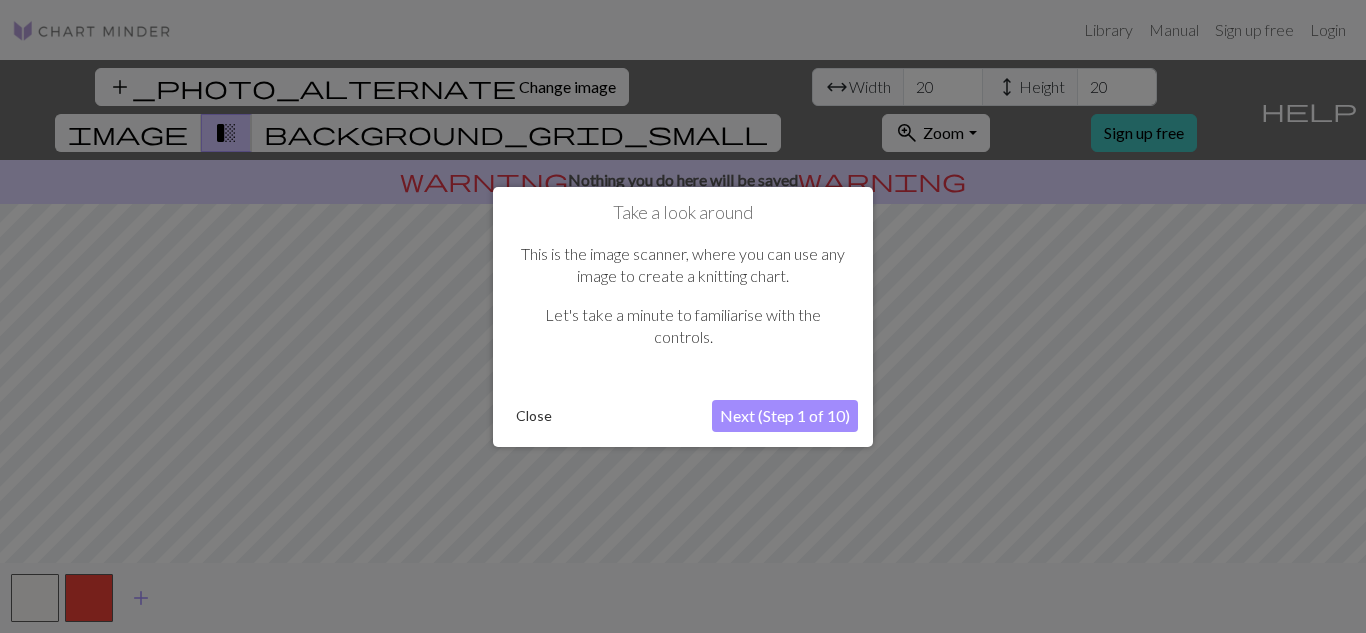click on "Close" at bounding box center (534, 416) 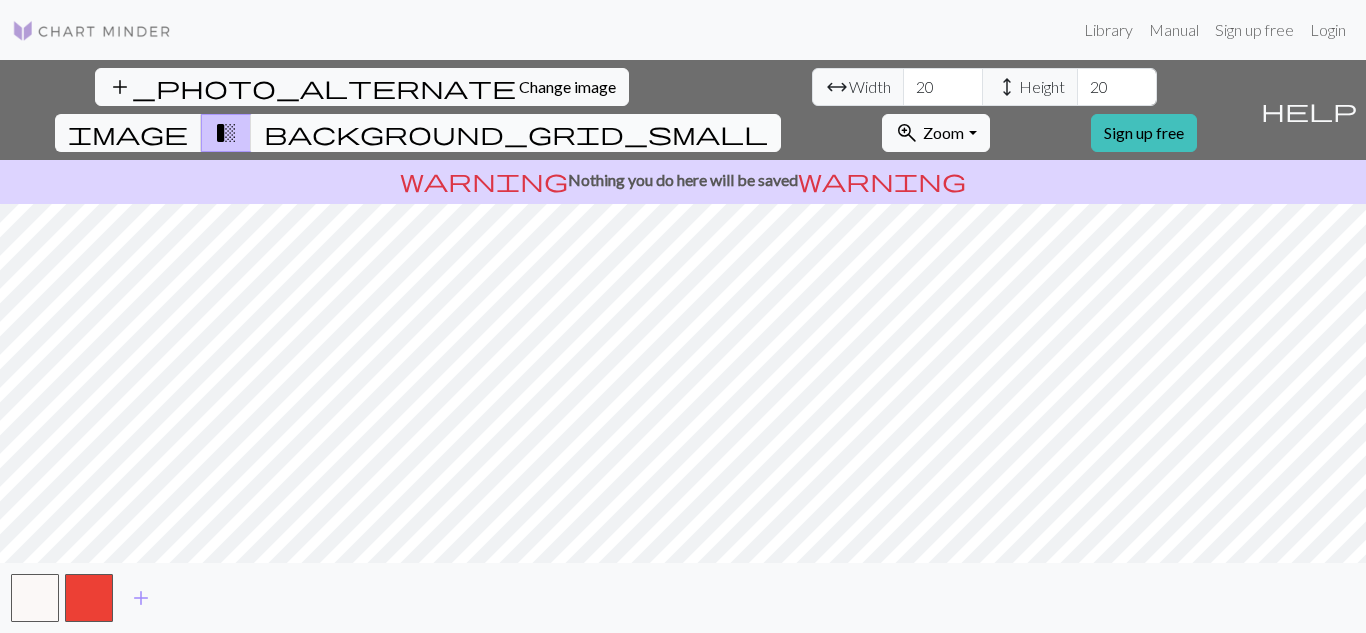 click on "background_grid_small" at bounding box center (516, 133) 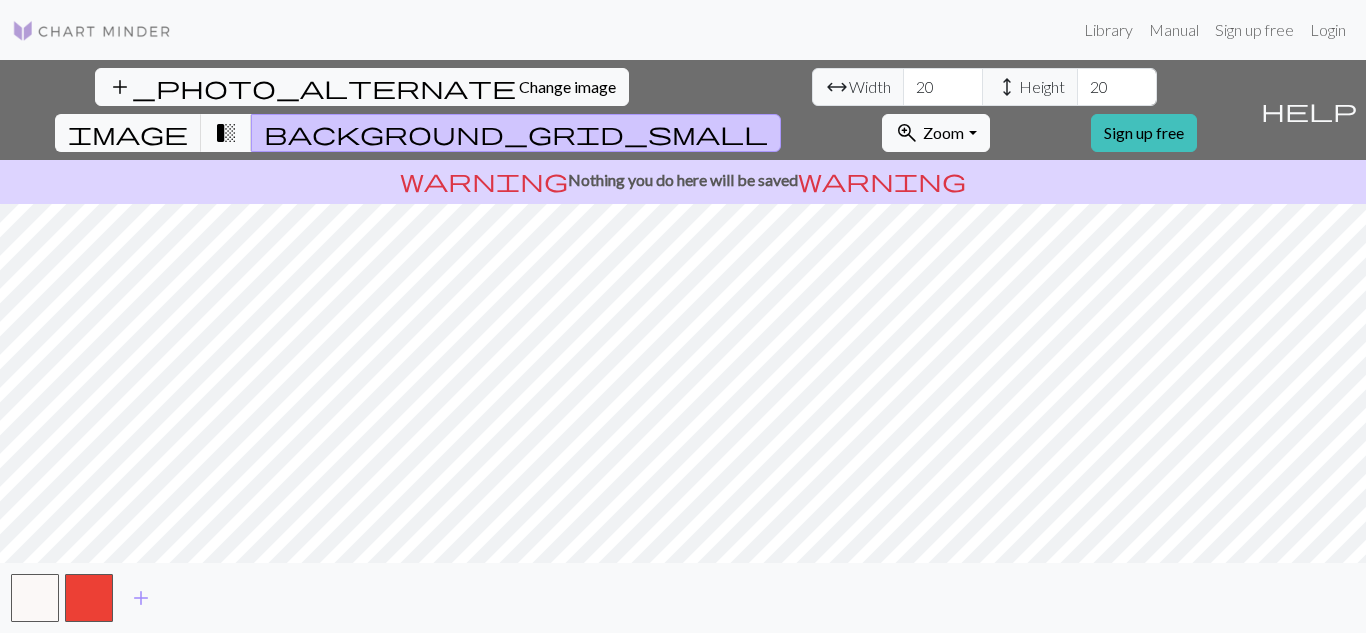 click on "transition_fade" at bounding box center [226, 133] 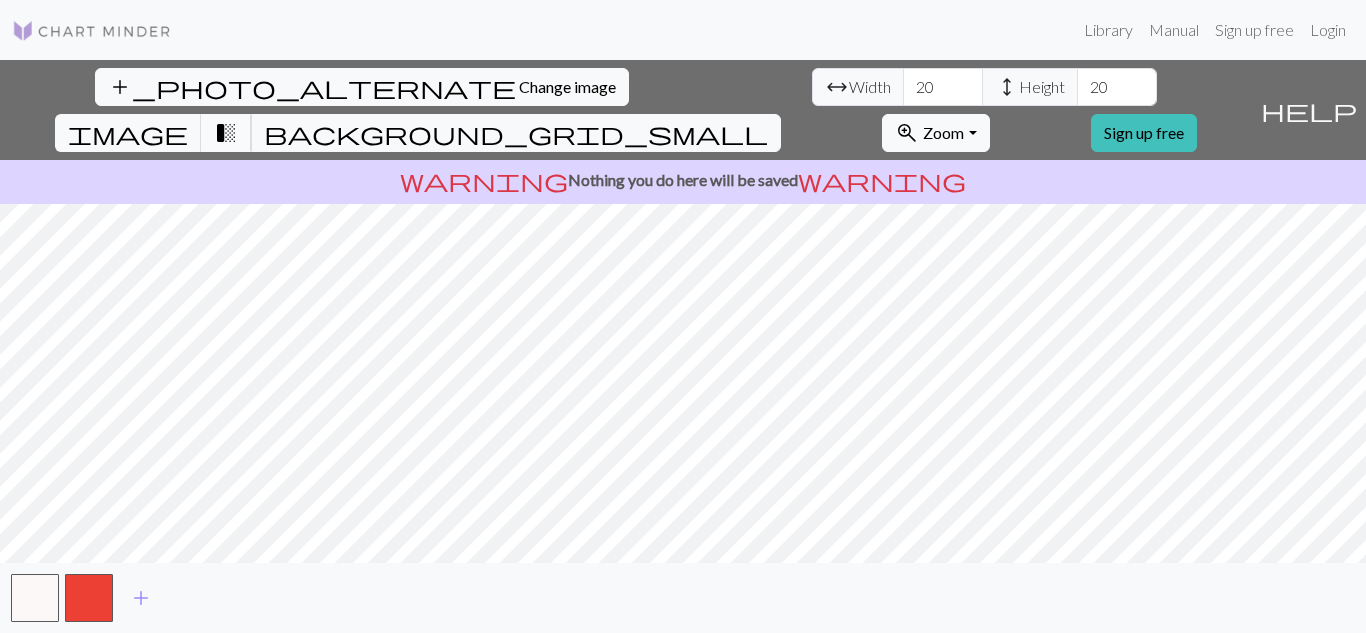 click on "transition_fade" at bounding box center [226, 133] 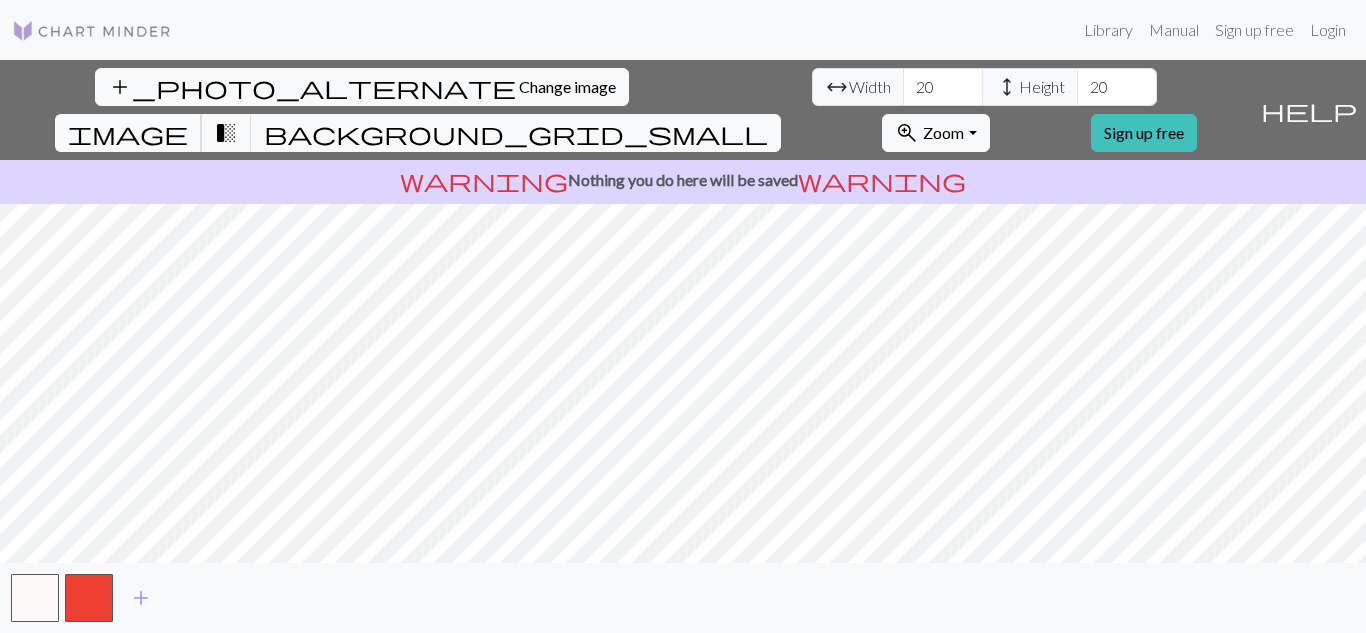 click on "image" at bounding box center [128, 133] 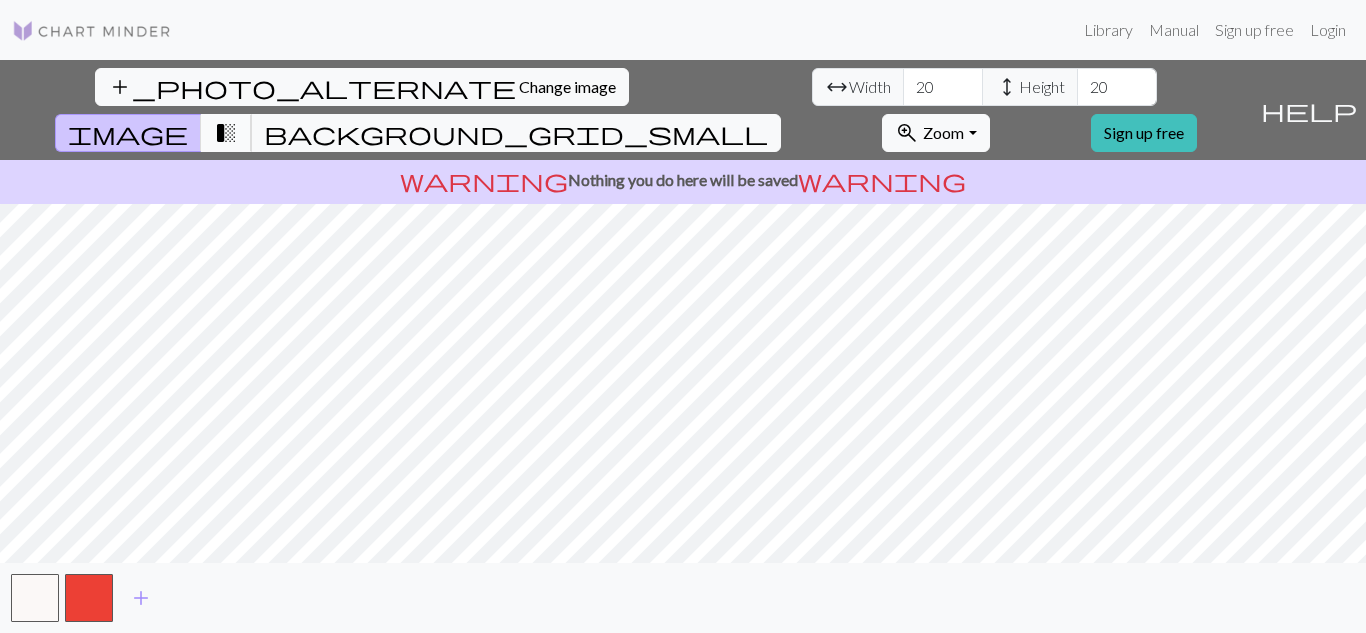 click on "transition_fade" at bounding box center [226, 133] 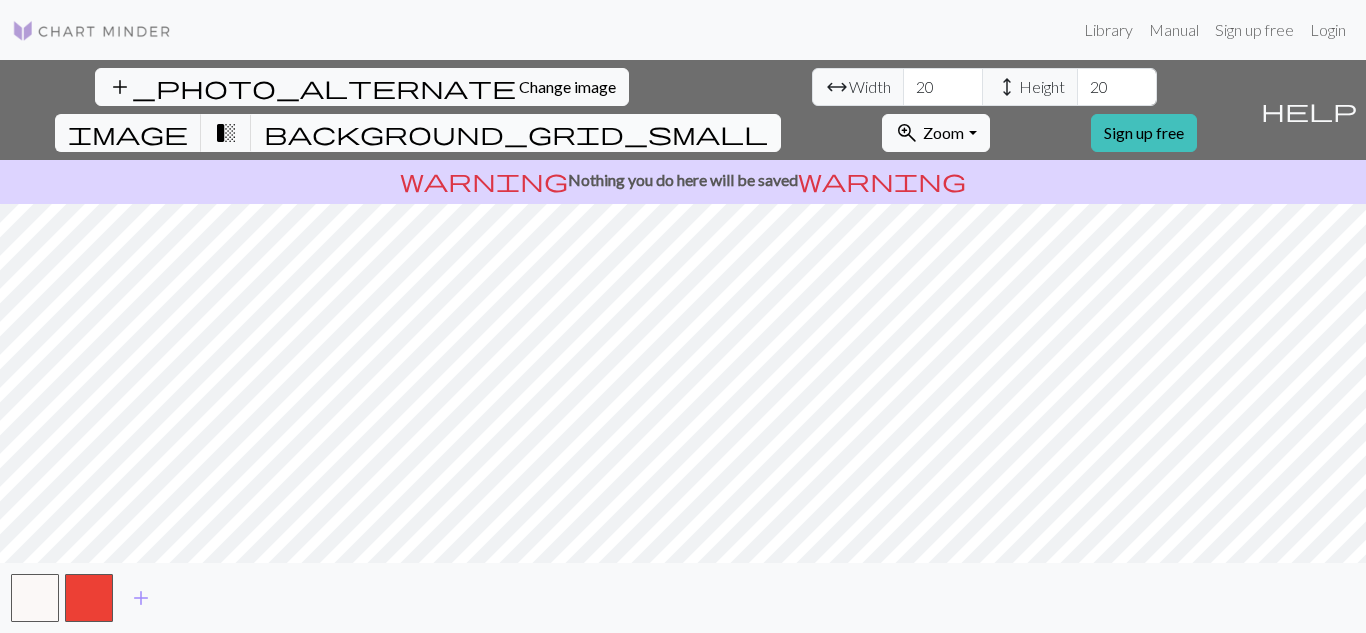 click on "background_grid_small" at bounding box center [516, 133] 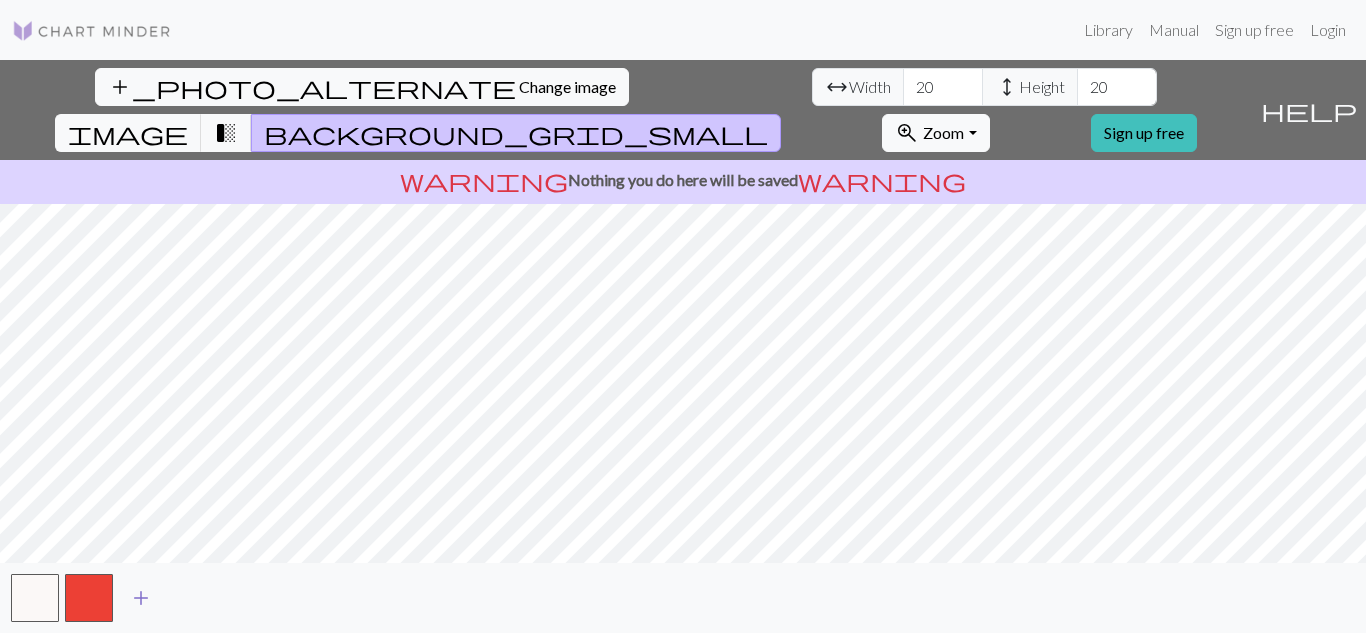 click on "add" at bounding box center [141, 598] 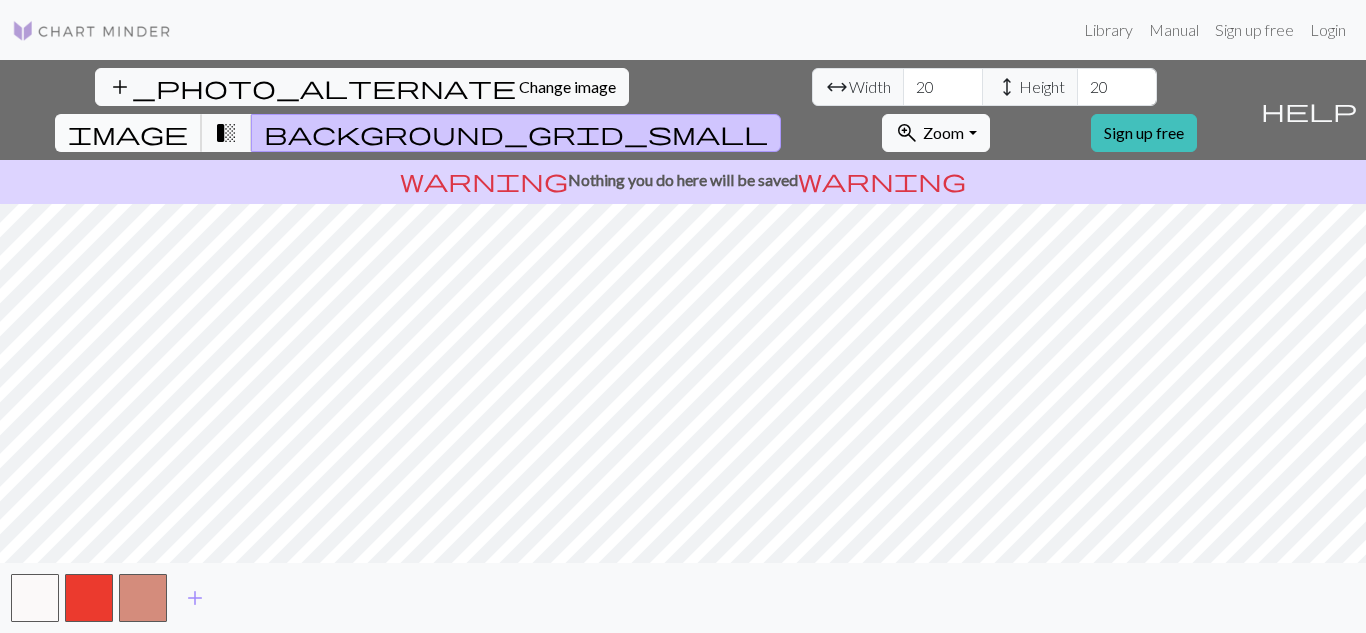click on "image" at bounding box center (128, 133) 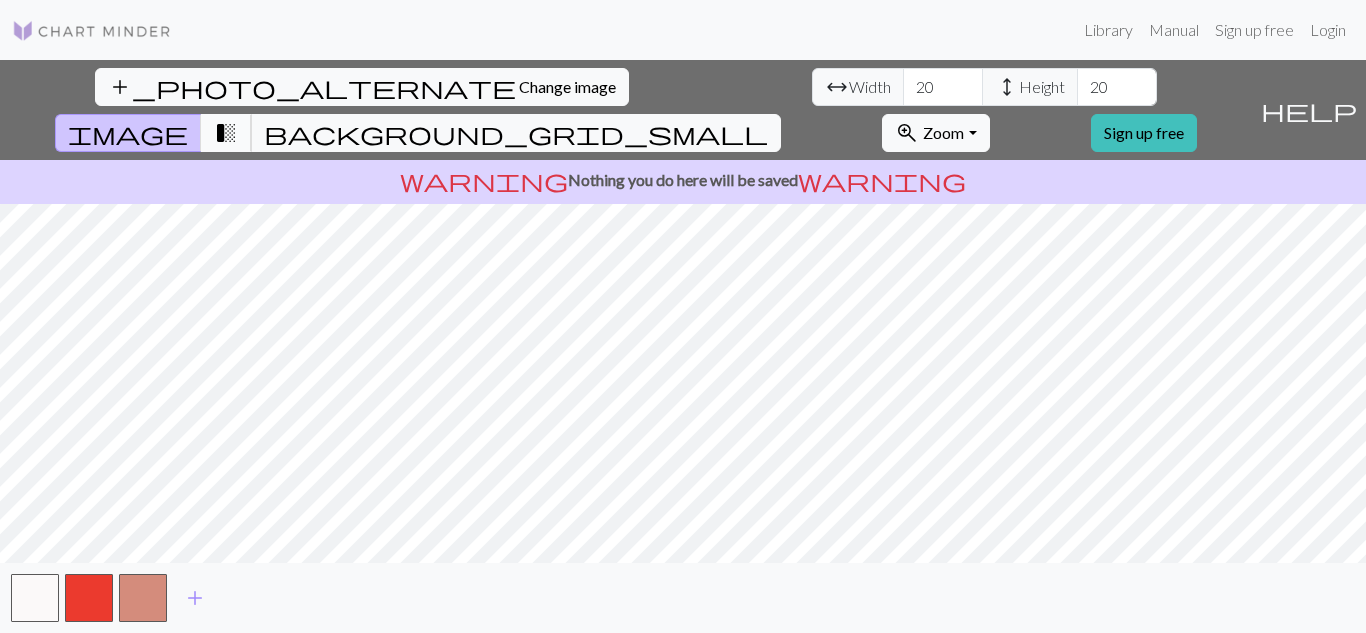 click on "transition_fade" at bounding box center (226, 133) 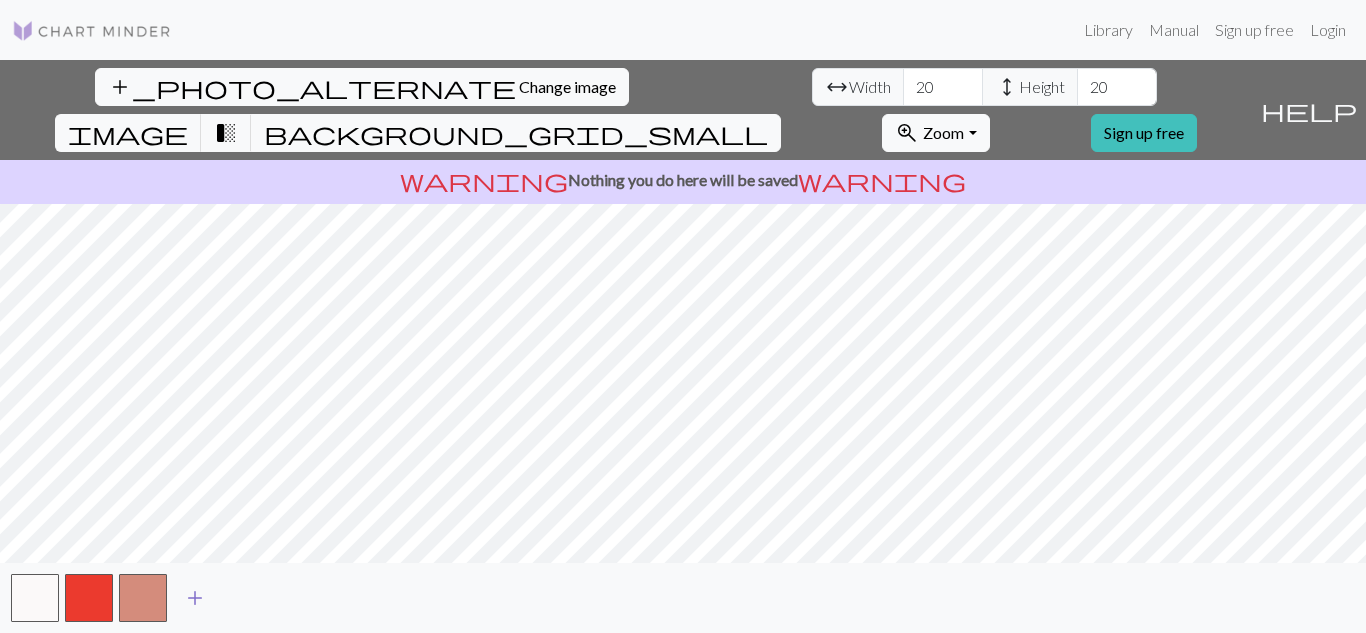 click on "add" at bounding box center (195, 598) 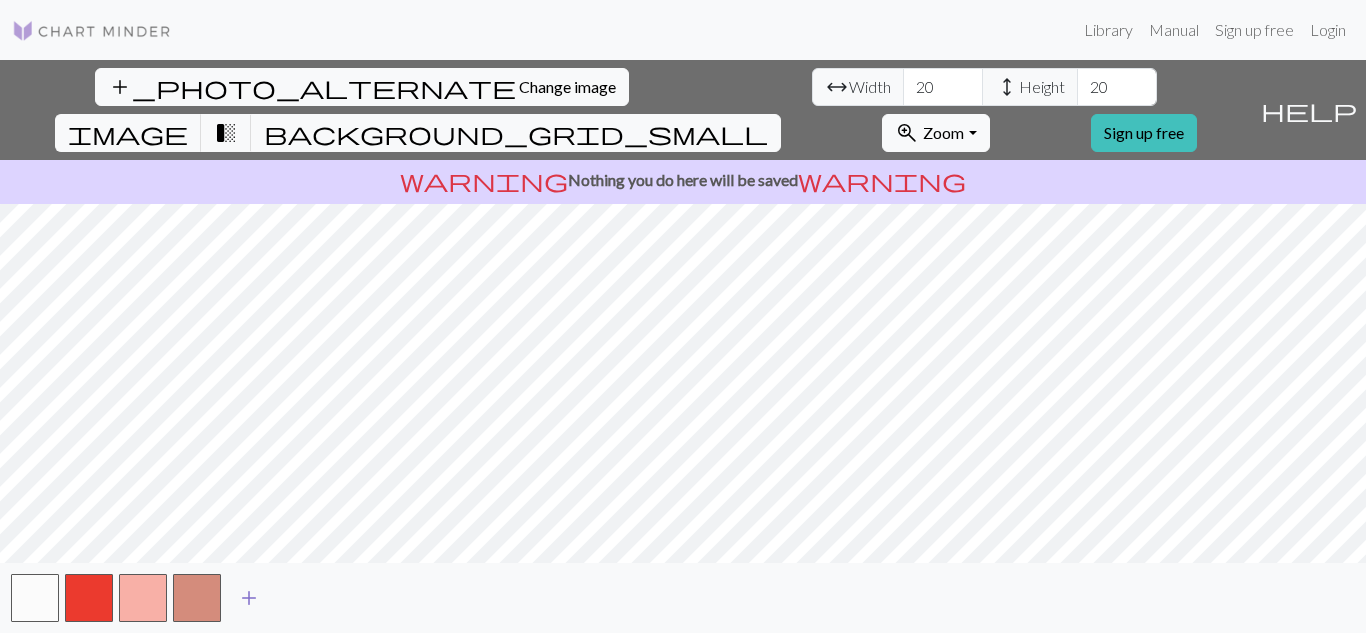 click on "add" at bounding box center (249, 598) 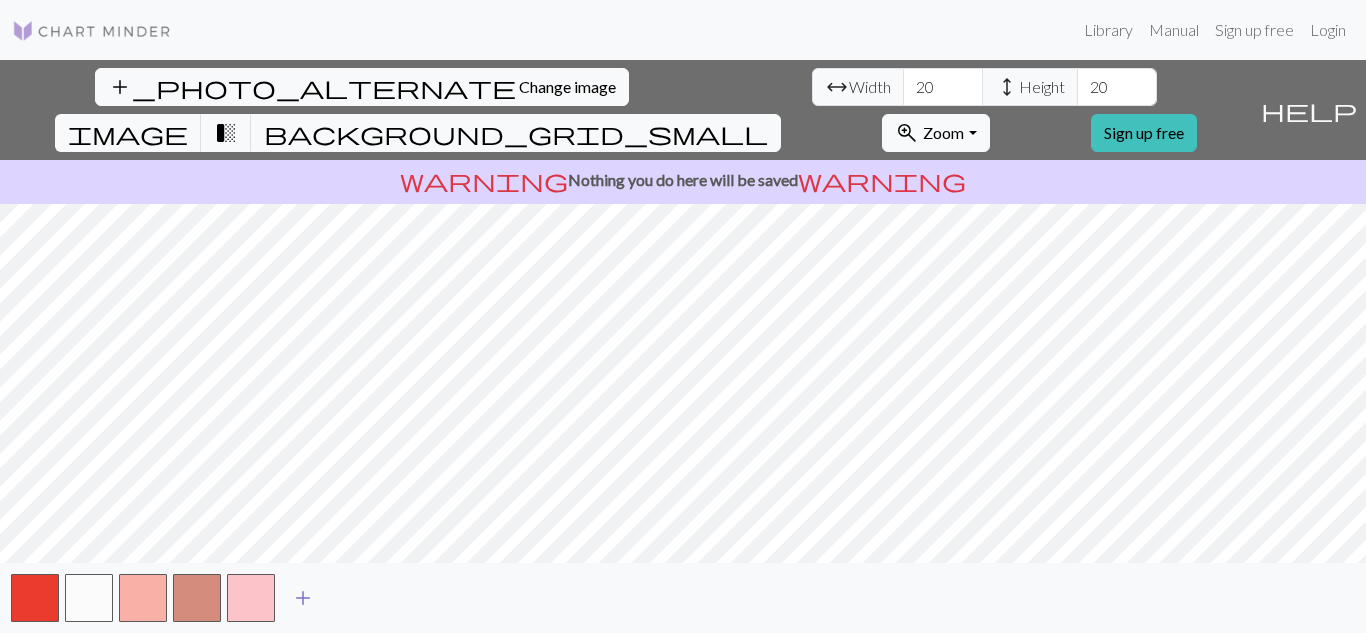 click on "add" at bounding box center (303, 598) 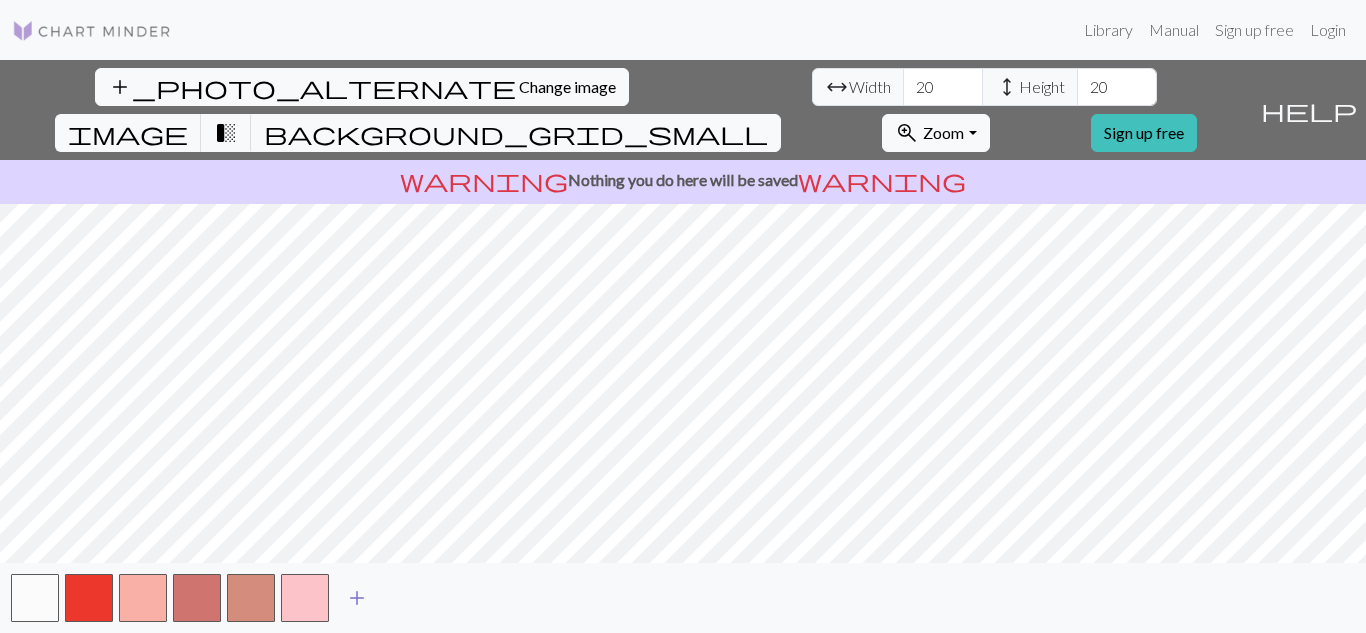 click at bounding box center (305, 598) 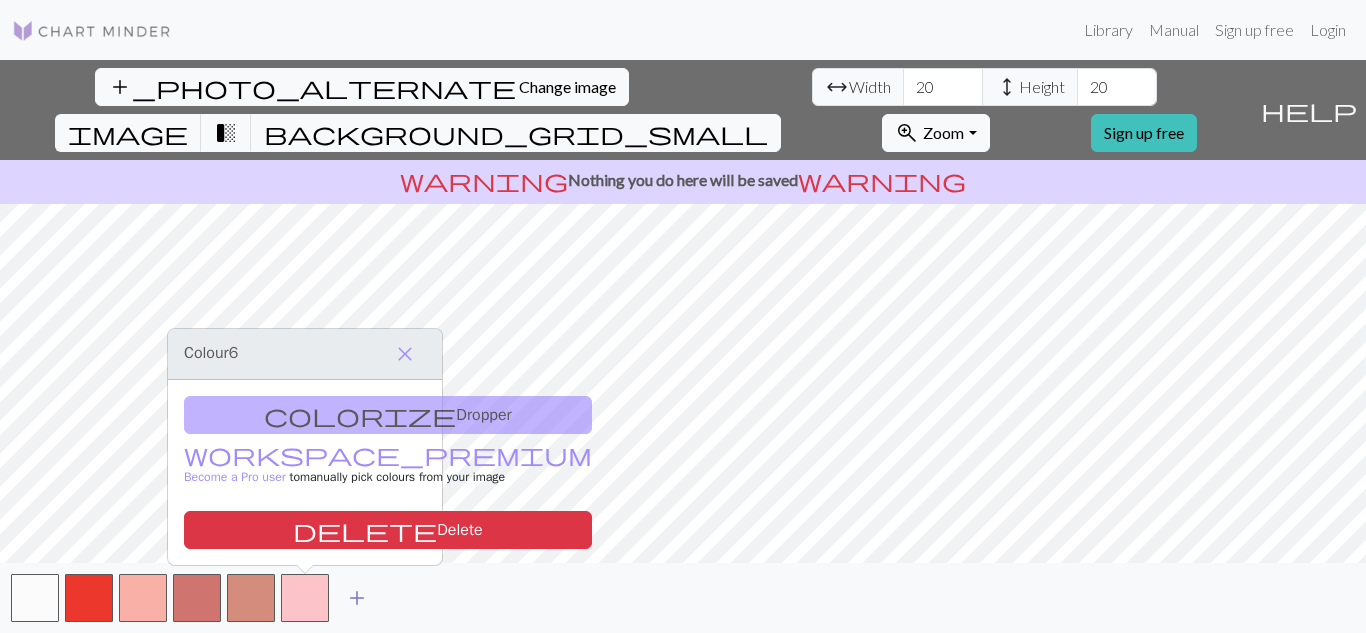 click on "add" at bounding box center (357, 598) 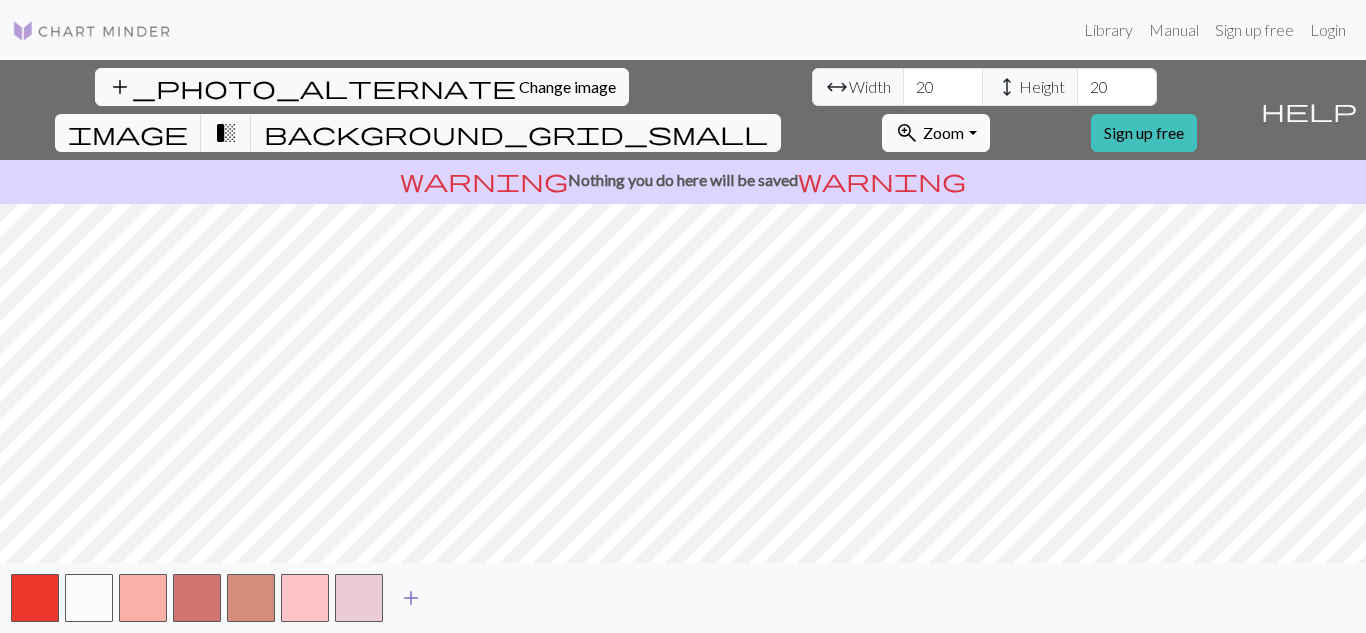 click on "add" at bounding box center (411, 598) 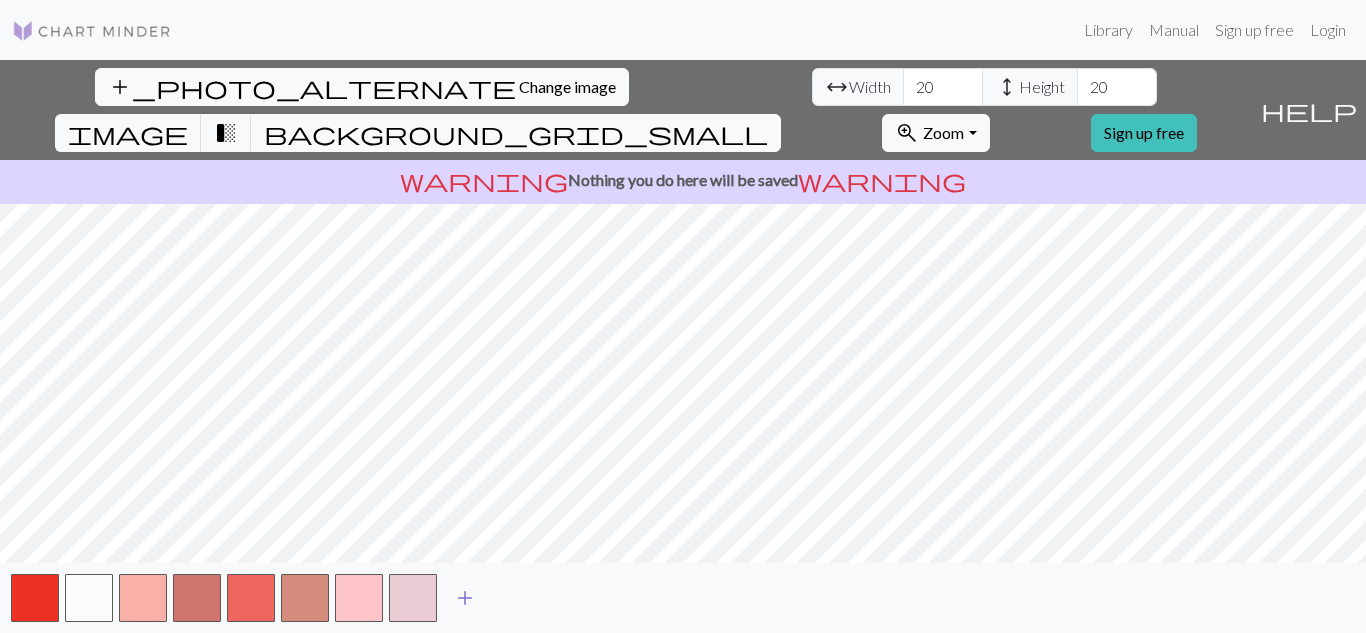 click on "add" at bounding box center [465, 598] 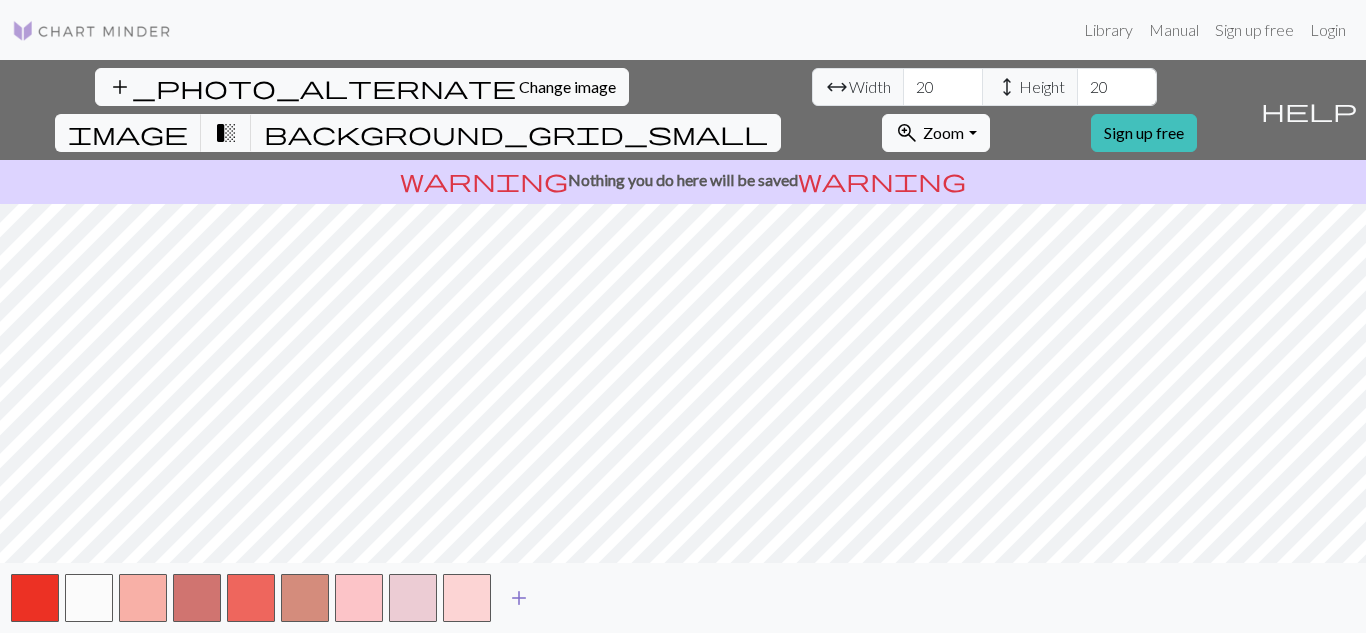 click on "add" at bounding box center (519, 598) 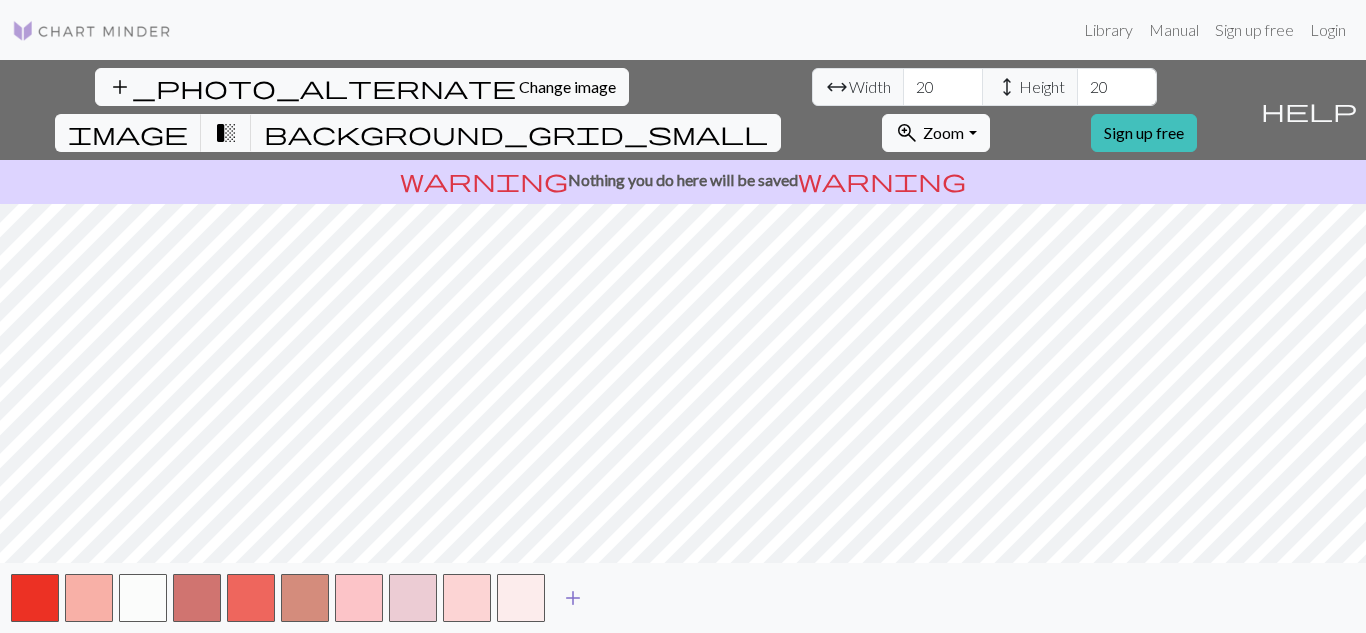 click on "add" at bounding box center [573, 598] 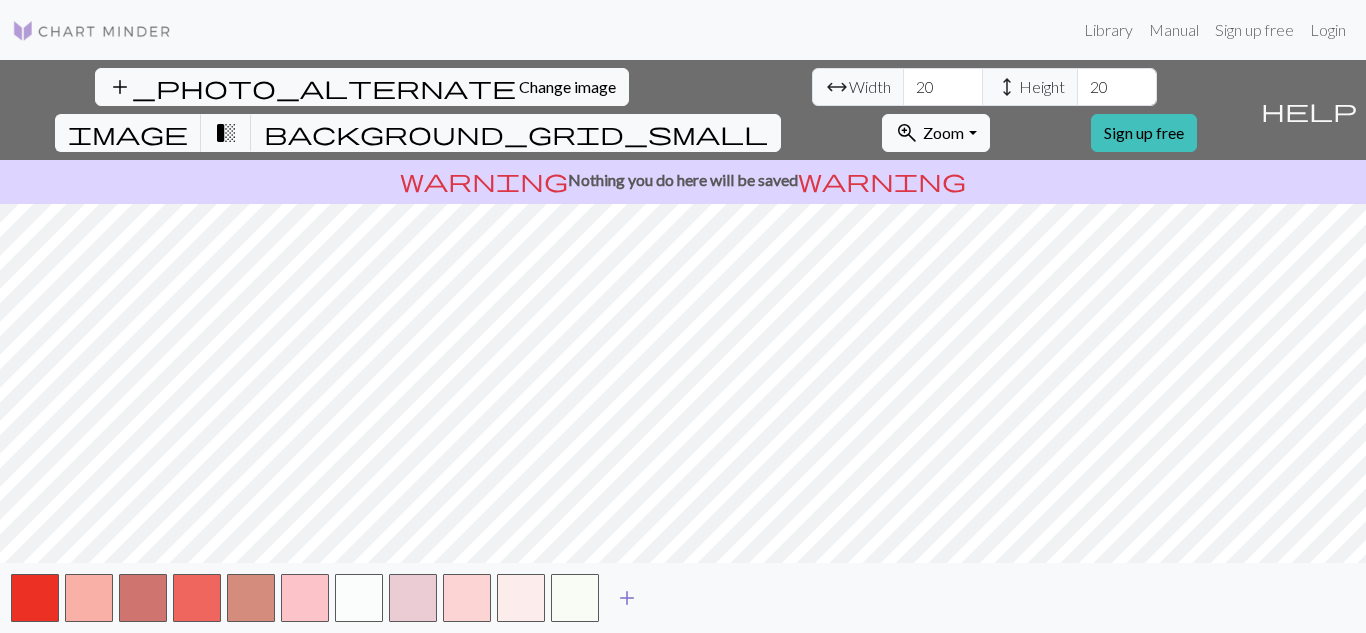 click on "add" at bounding box center [627, 598] 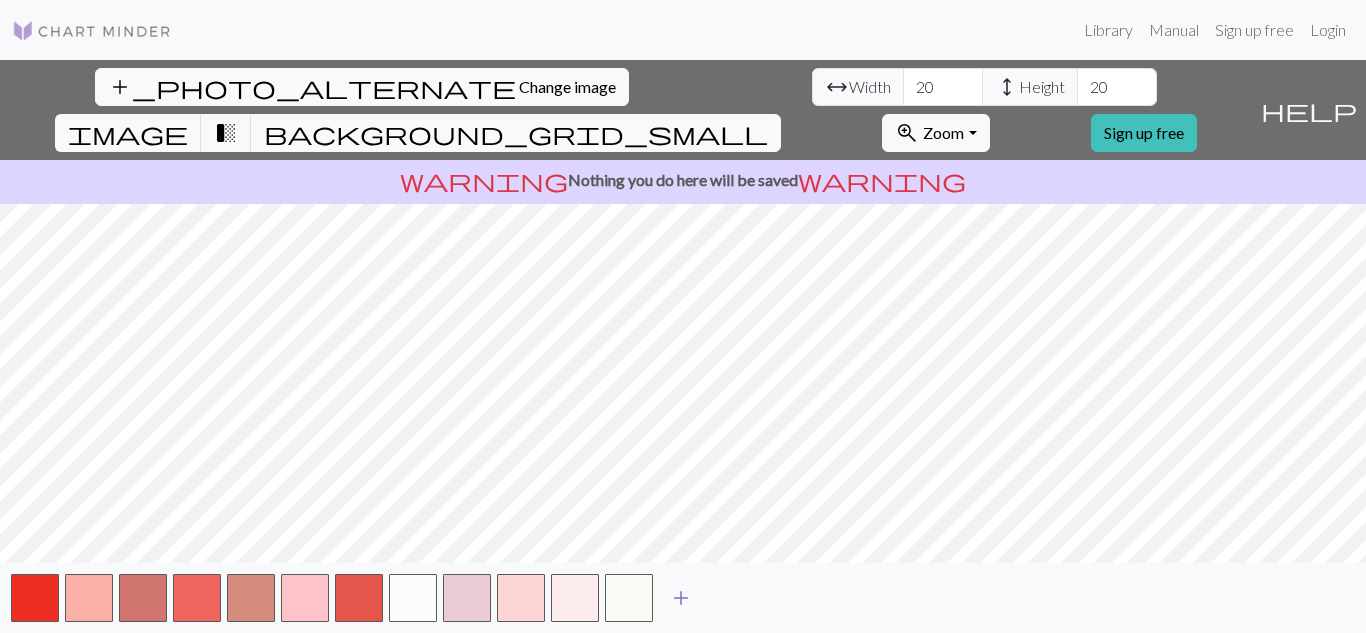 click on "add" at bounding box center (681, 598) 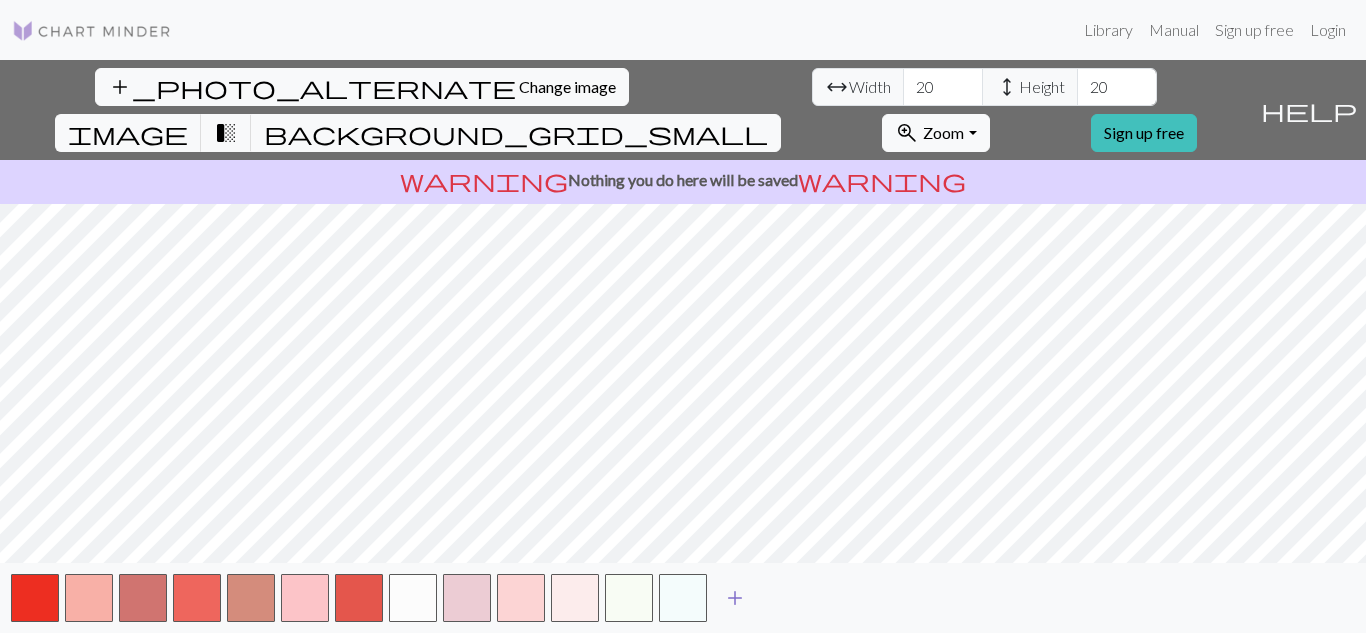 click on "add" at bounding box center (735, 598) 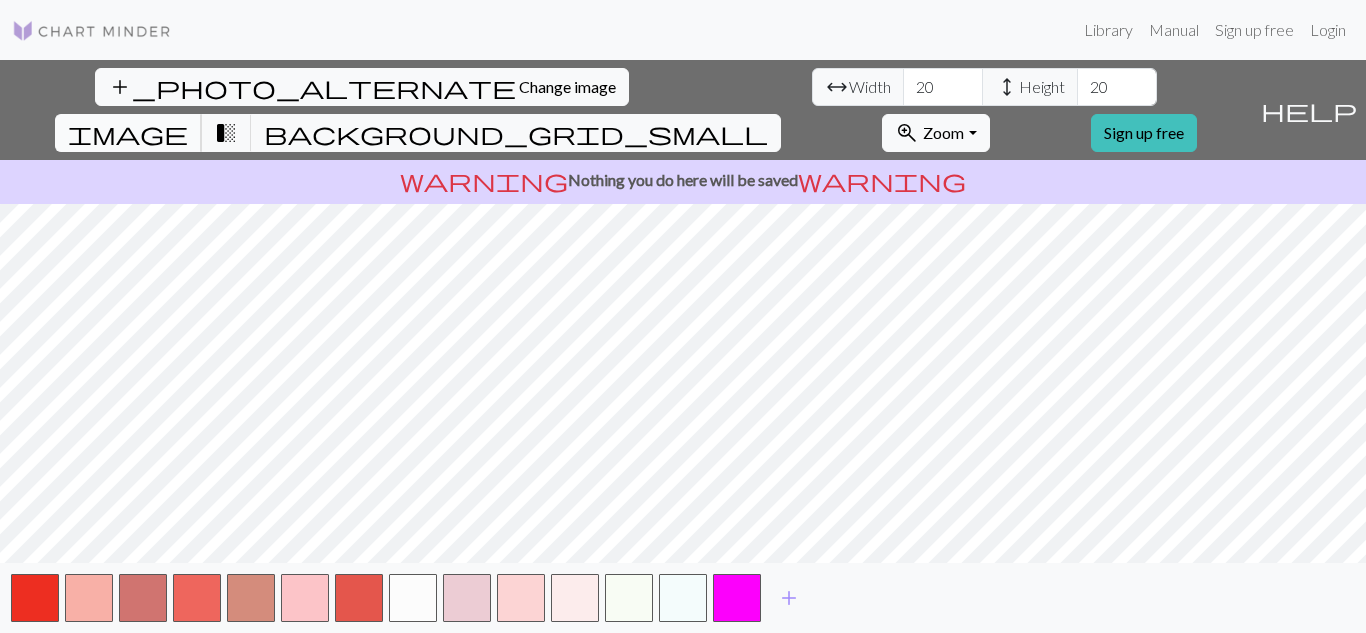 click on "image" at bounding box center (128, 133) 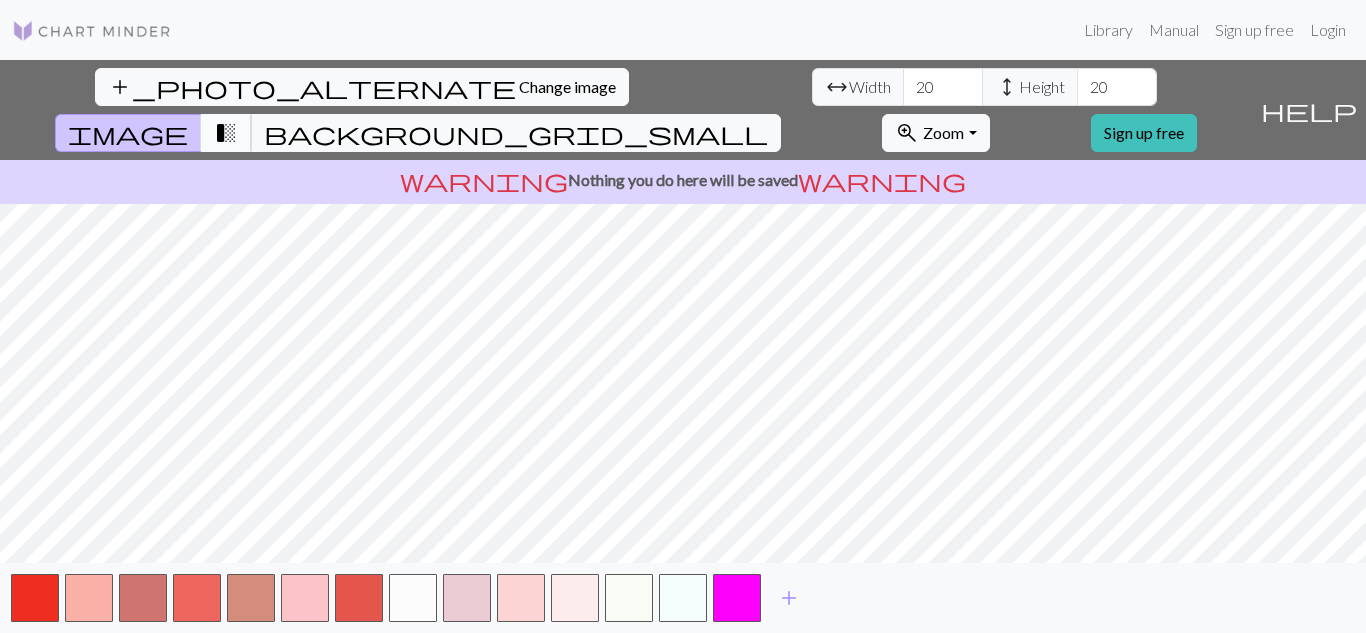 click on "transition_fade" at bounding box center [226, 133] 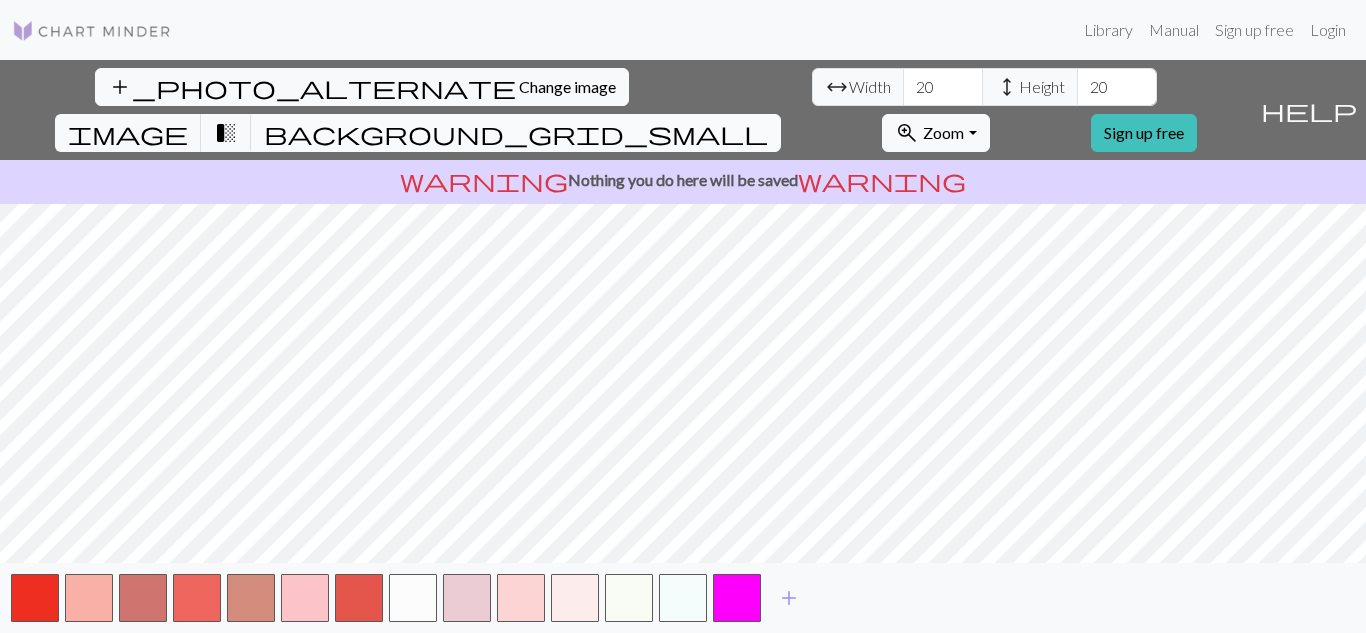 click on "background_grid_small" at bounding box center (516, 133) 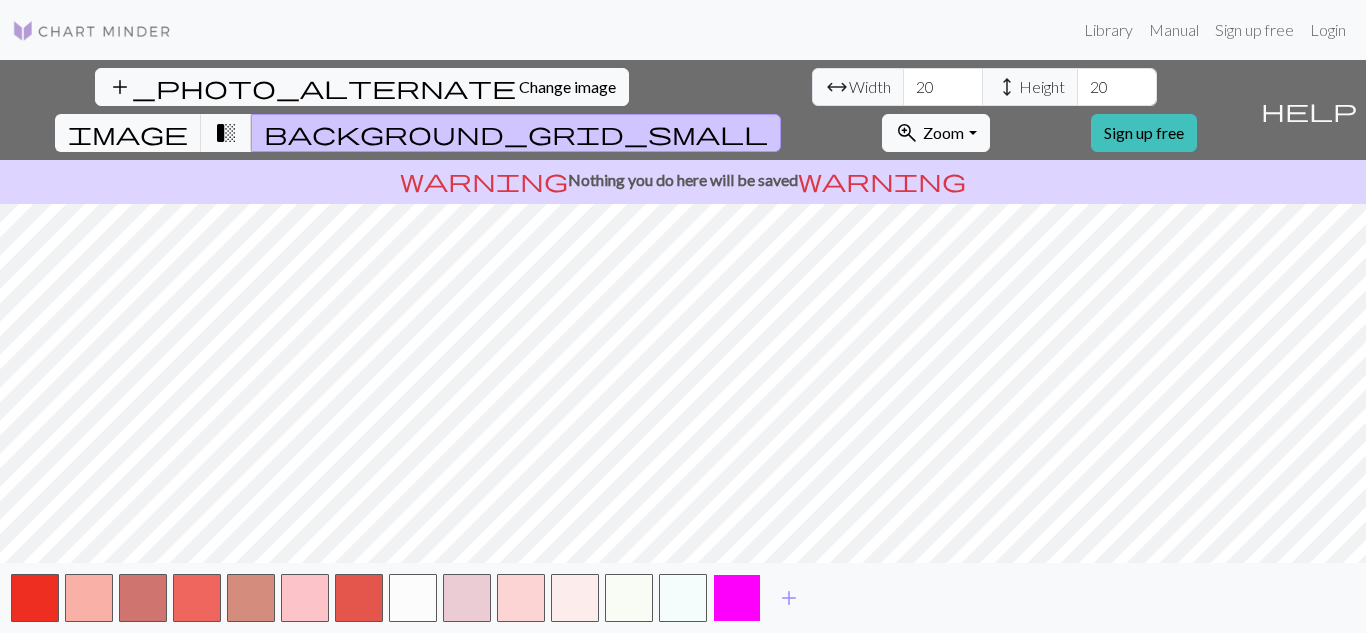click at bounding box center (737, 598) 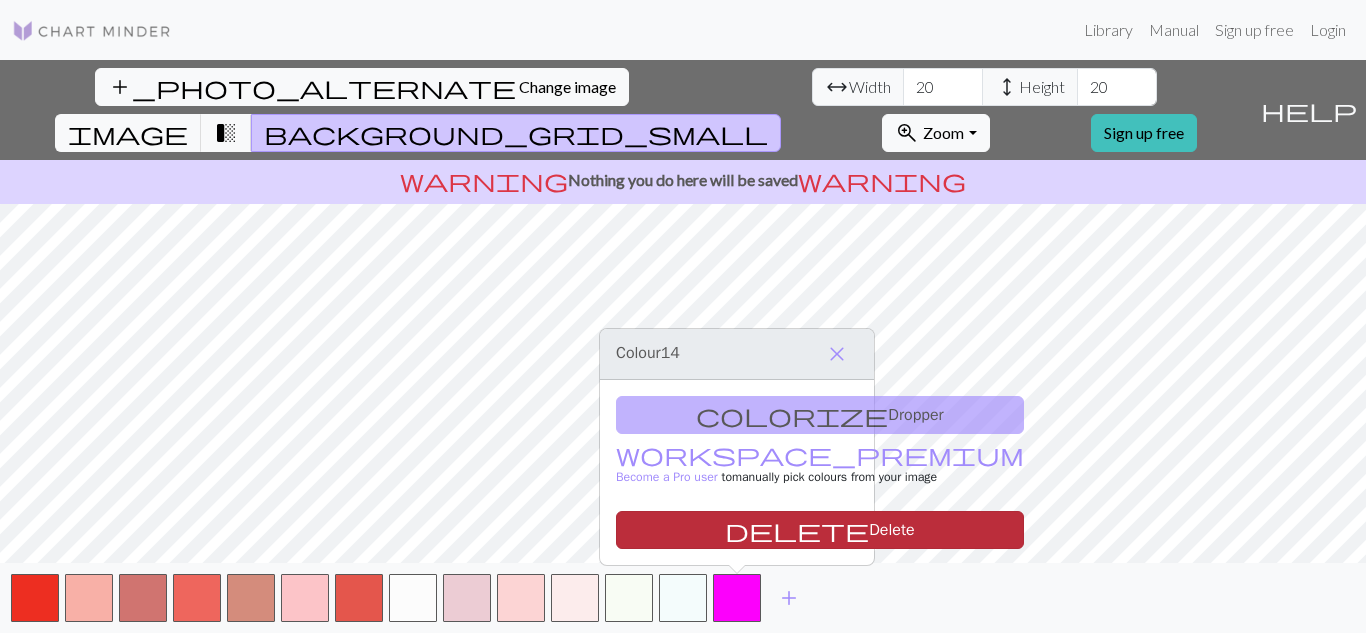 click on "delete" at bounding box center [797, 530] 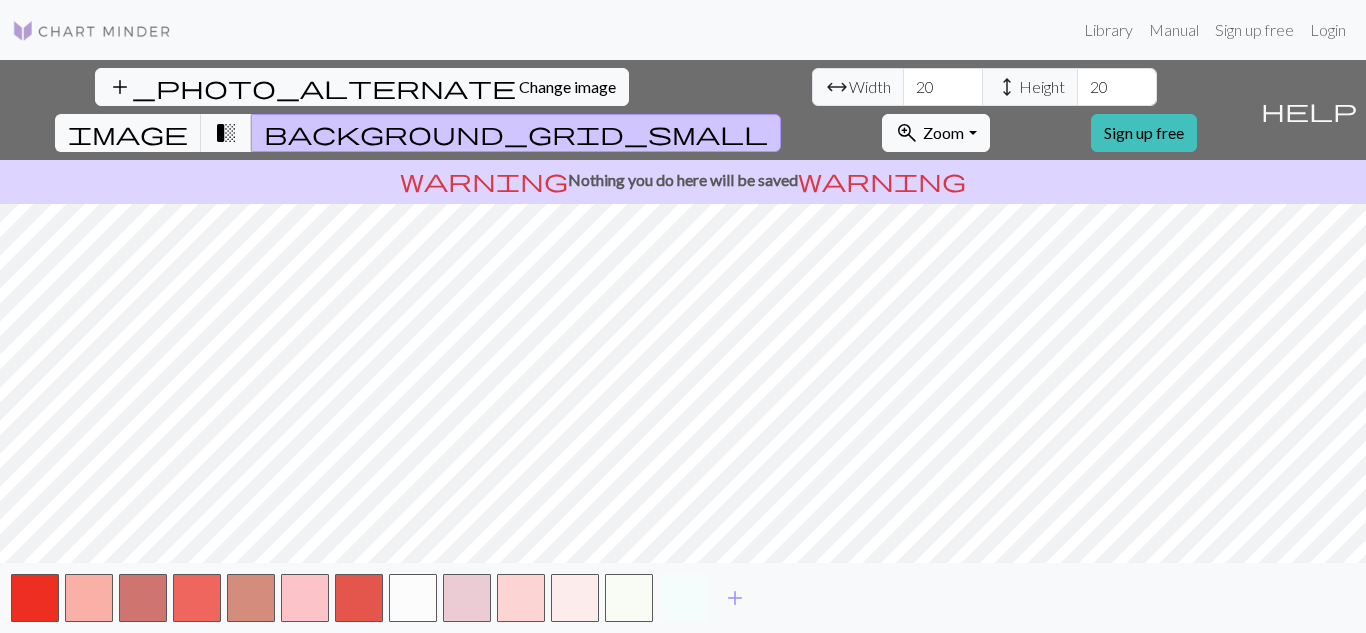 click at bounding box center (683, 598) 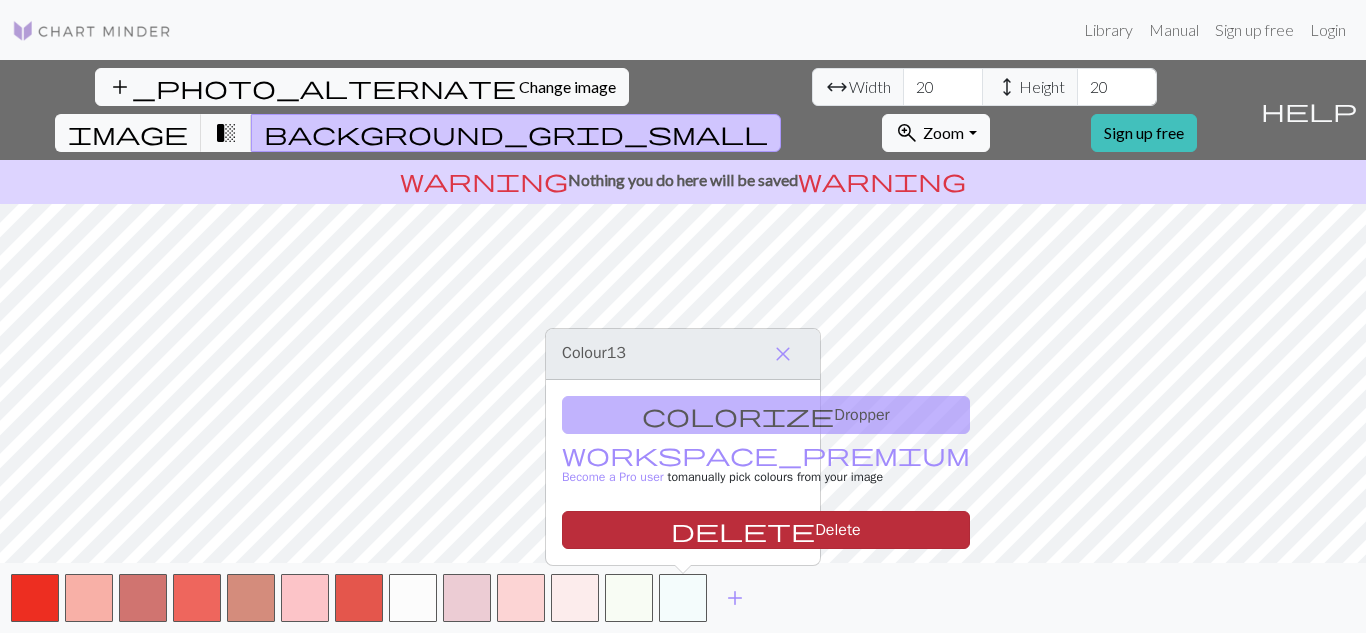 click on "delete" at bounding box center [743, 530] 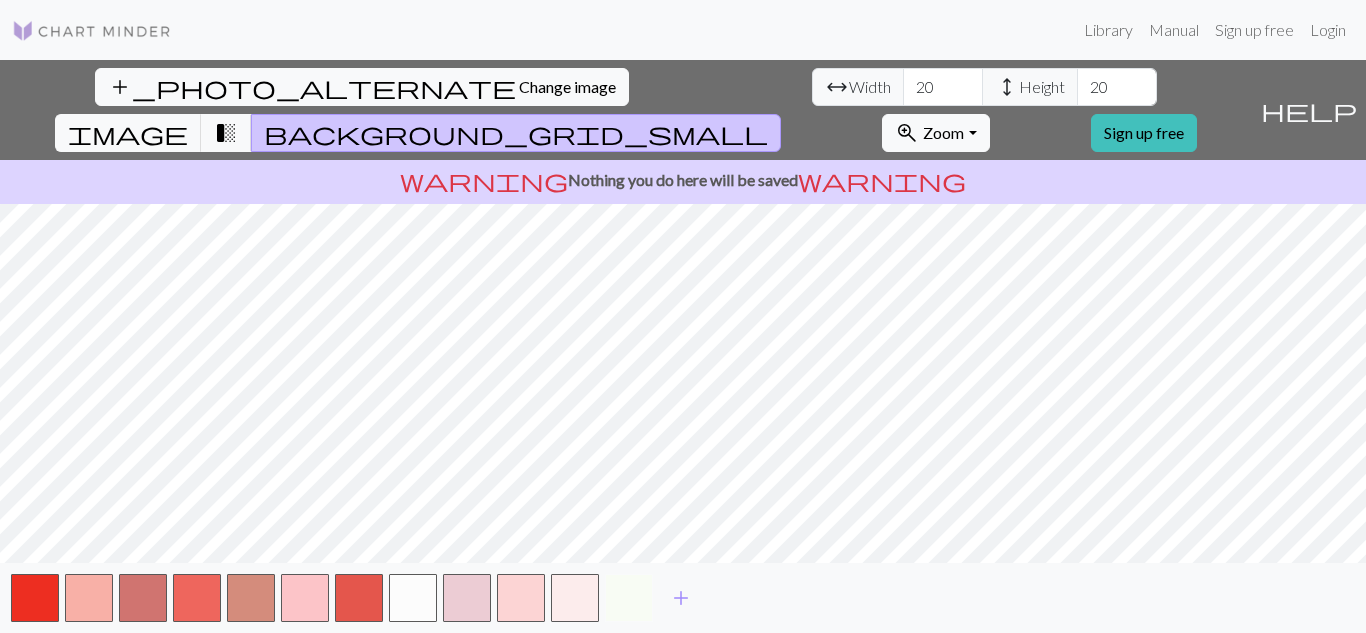 click at bounding box center (629, 598) 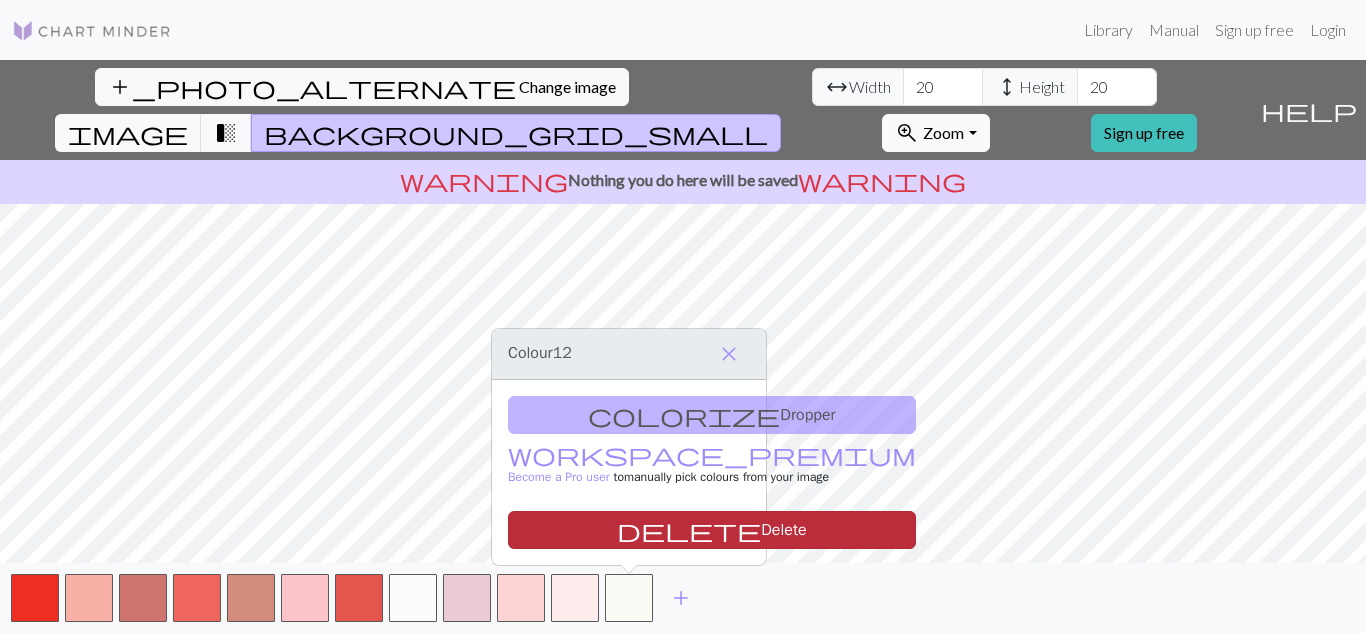 click on "delete" at bounding box center (689, 530) 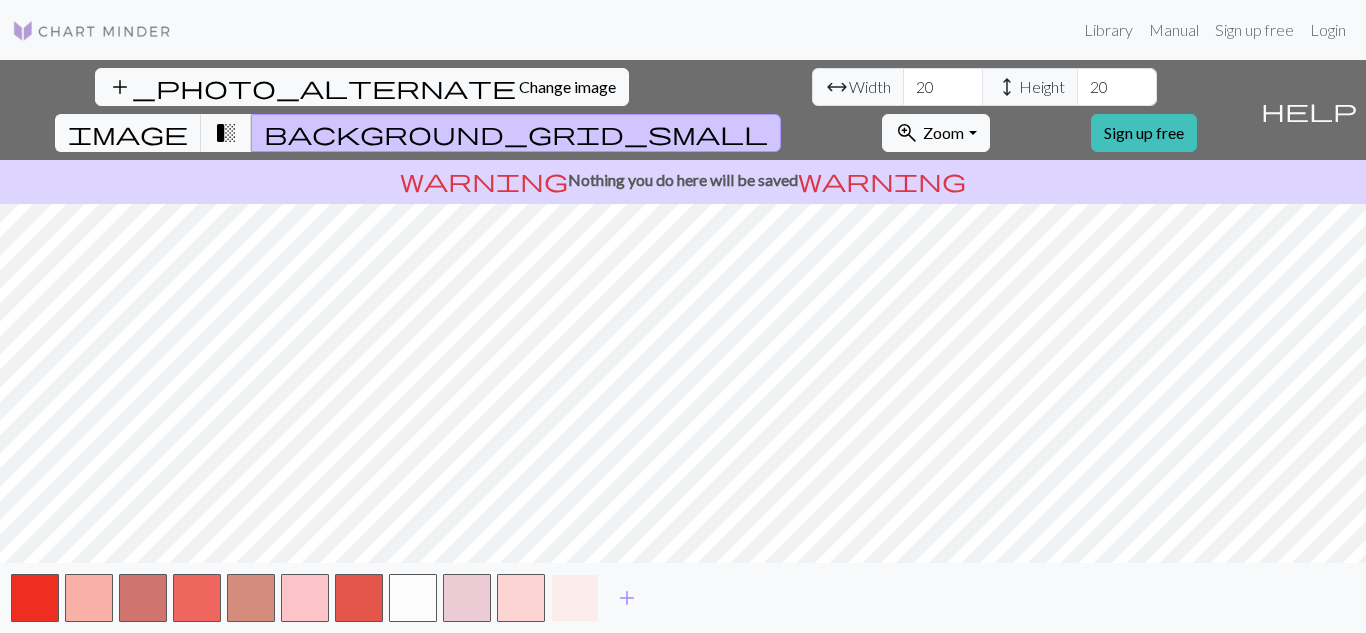 click at bounding box center (575, 598) 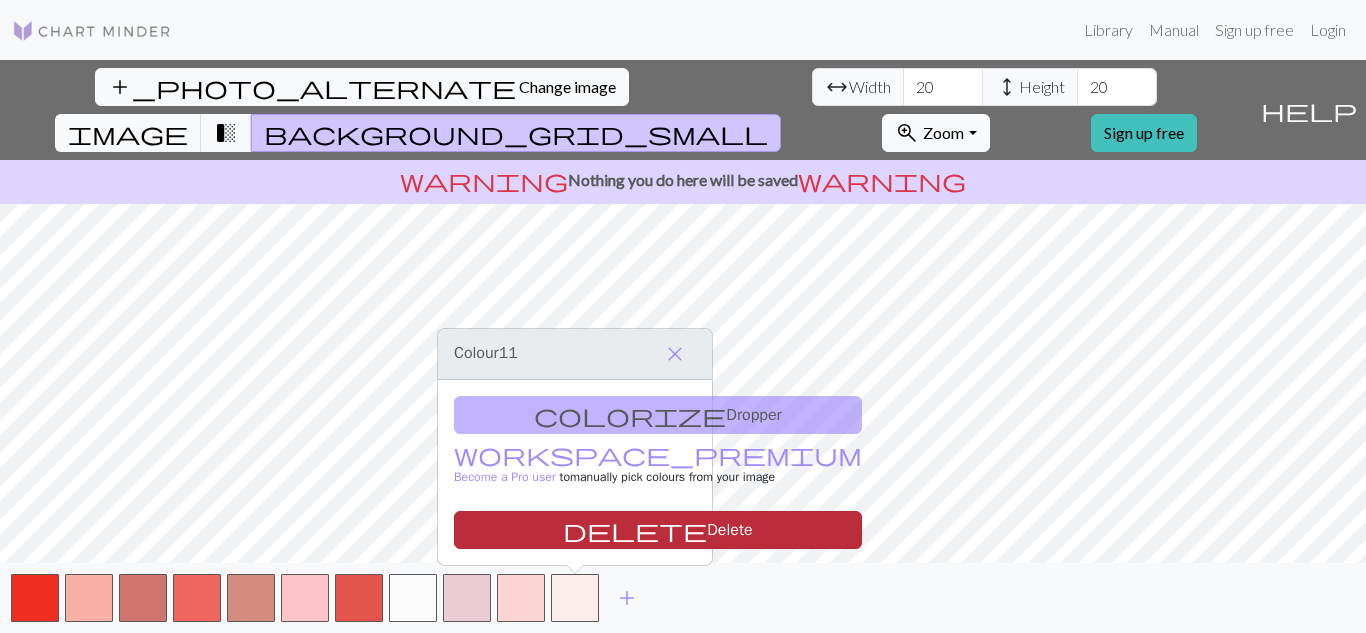 click on "delete Delete" at bounding box center (658, 530) 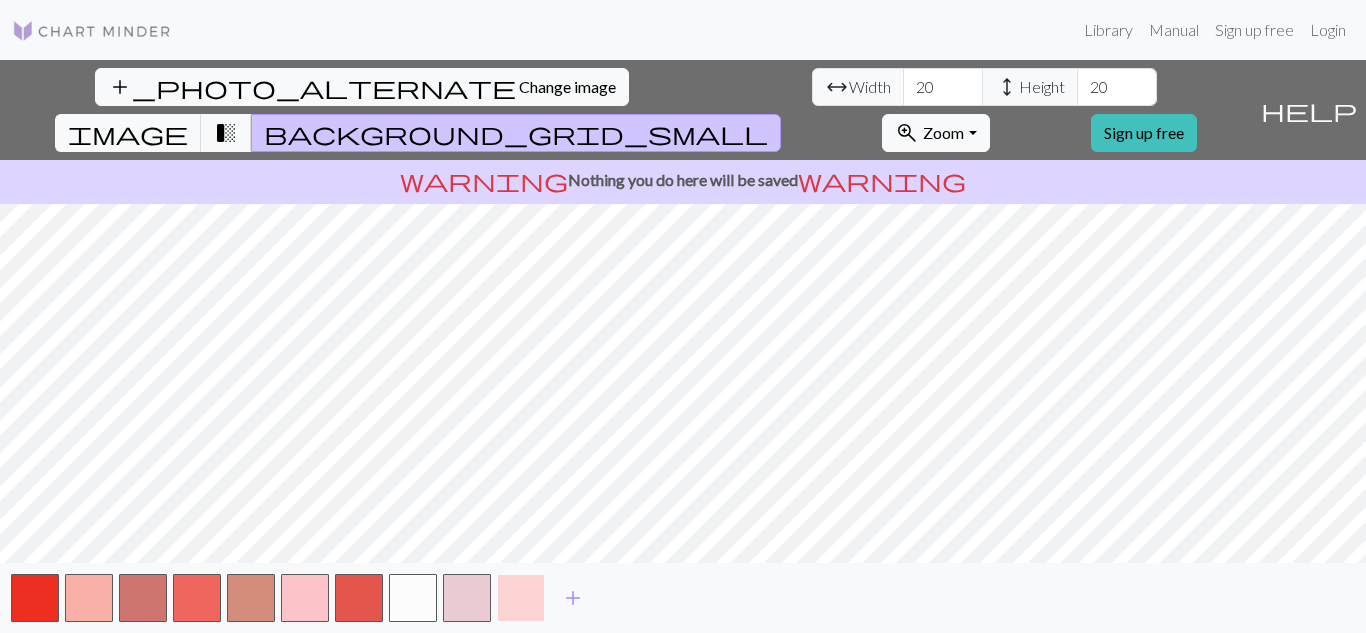 click at bounding box center [521, 598] 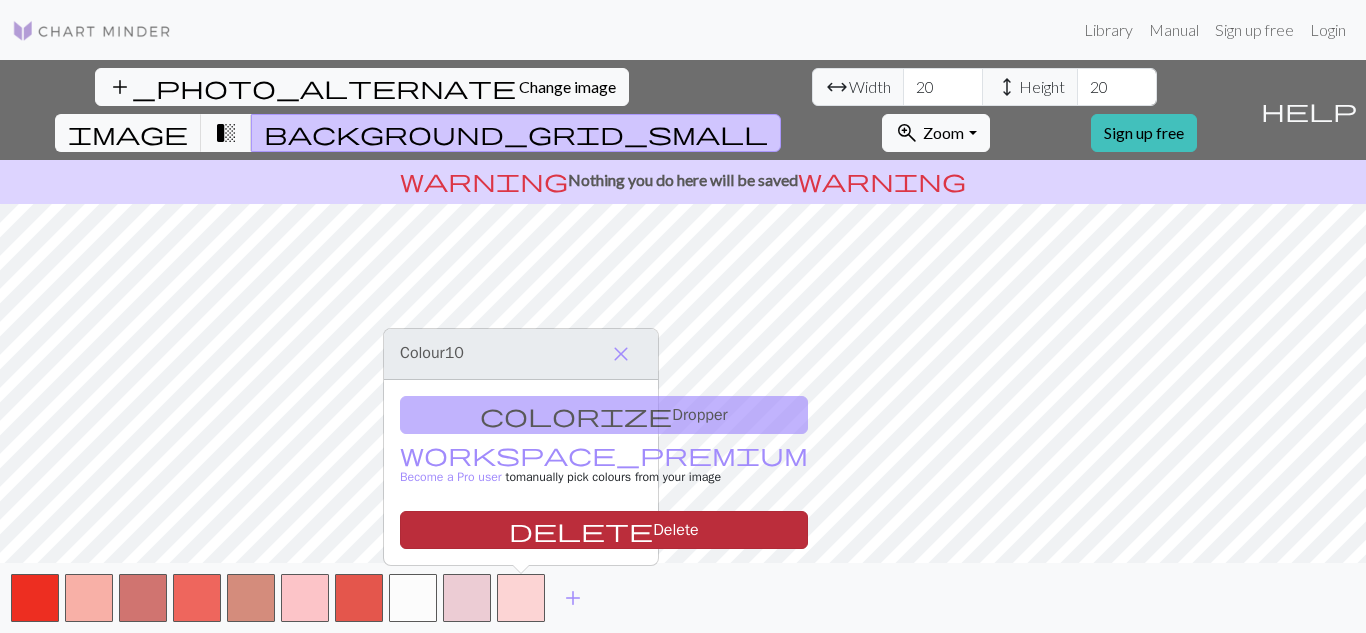 click on "delete" at bounding box center (581, 530) 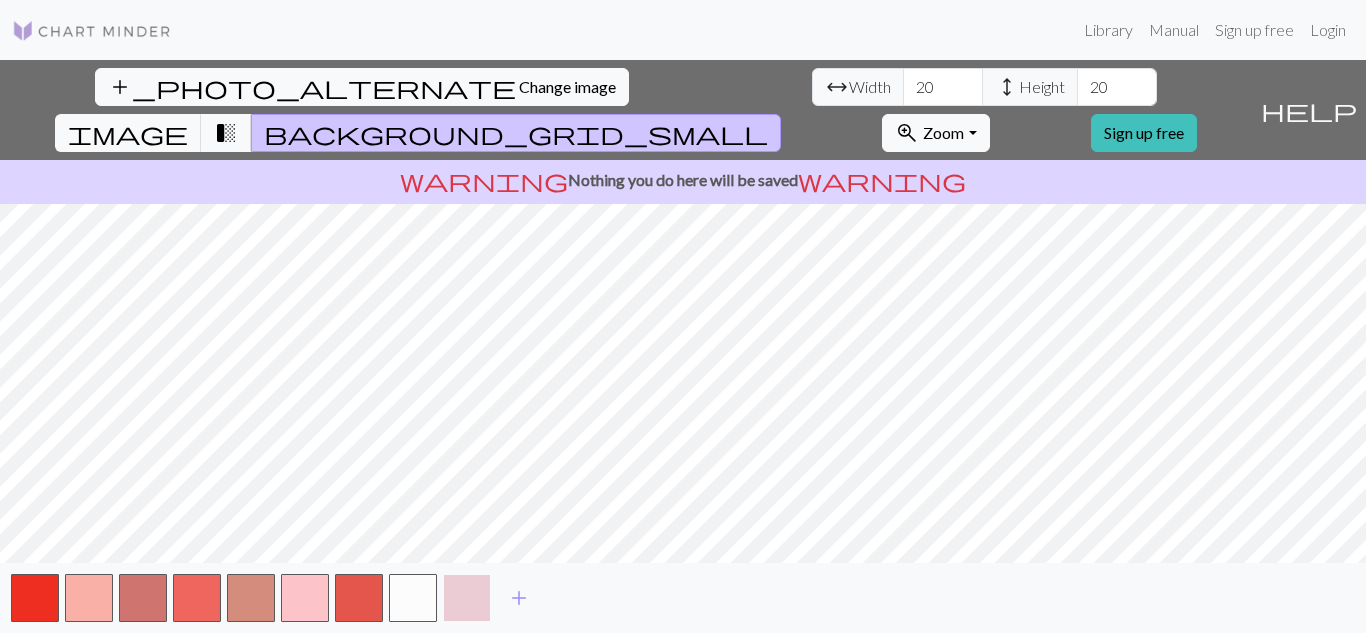 click at bounding box center [467, 598] 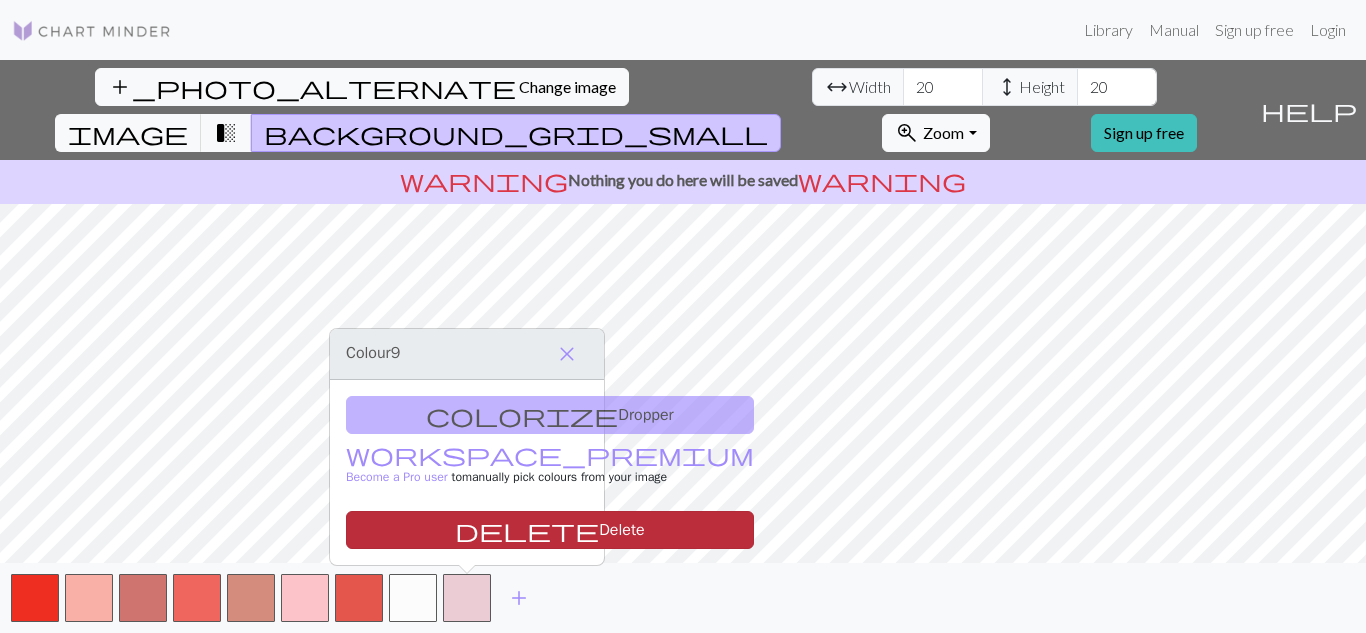 click on "delete" at bounding box center (527, 530) 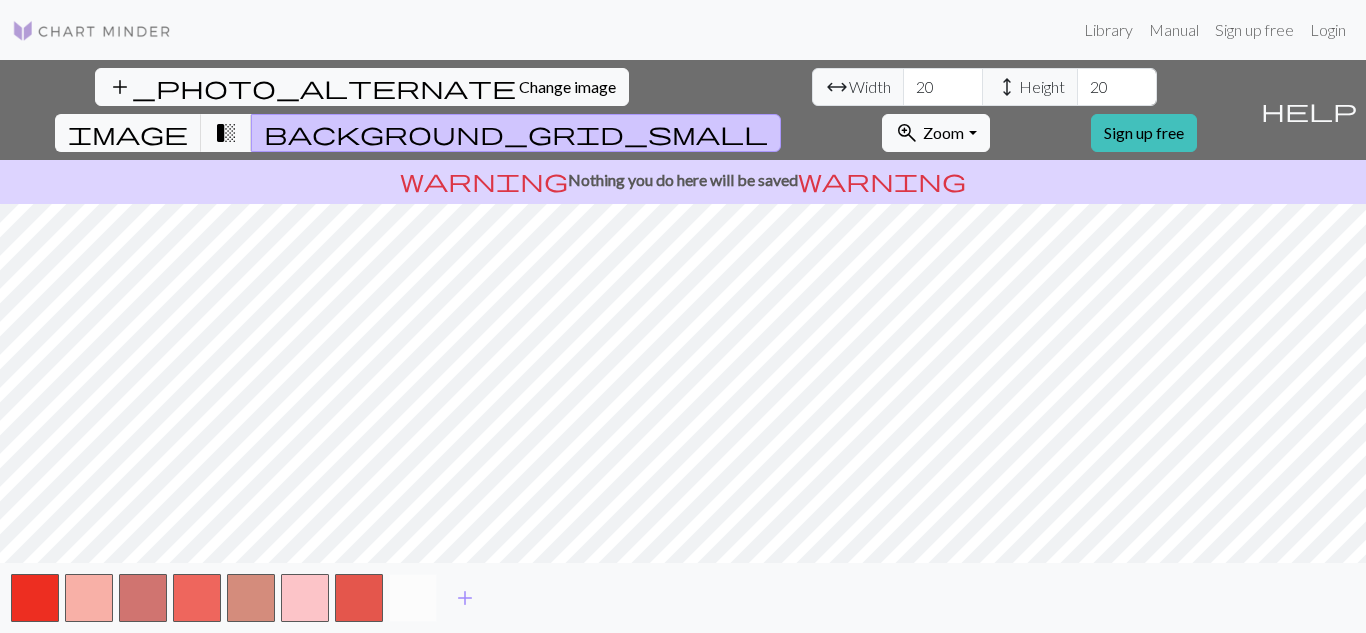 click at bounding box center [413, 598] 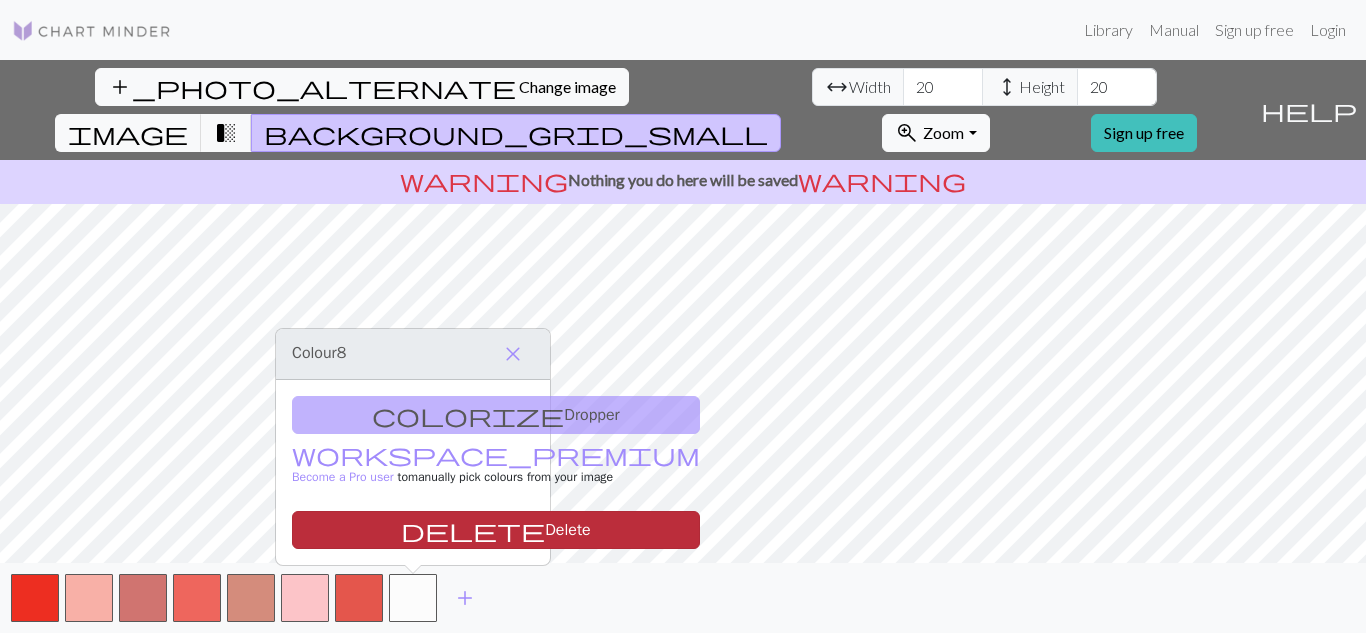 click on "delete Delete" at bounding box center (496, 530) 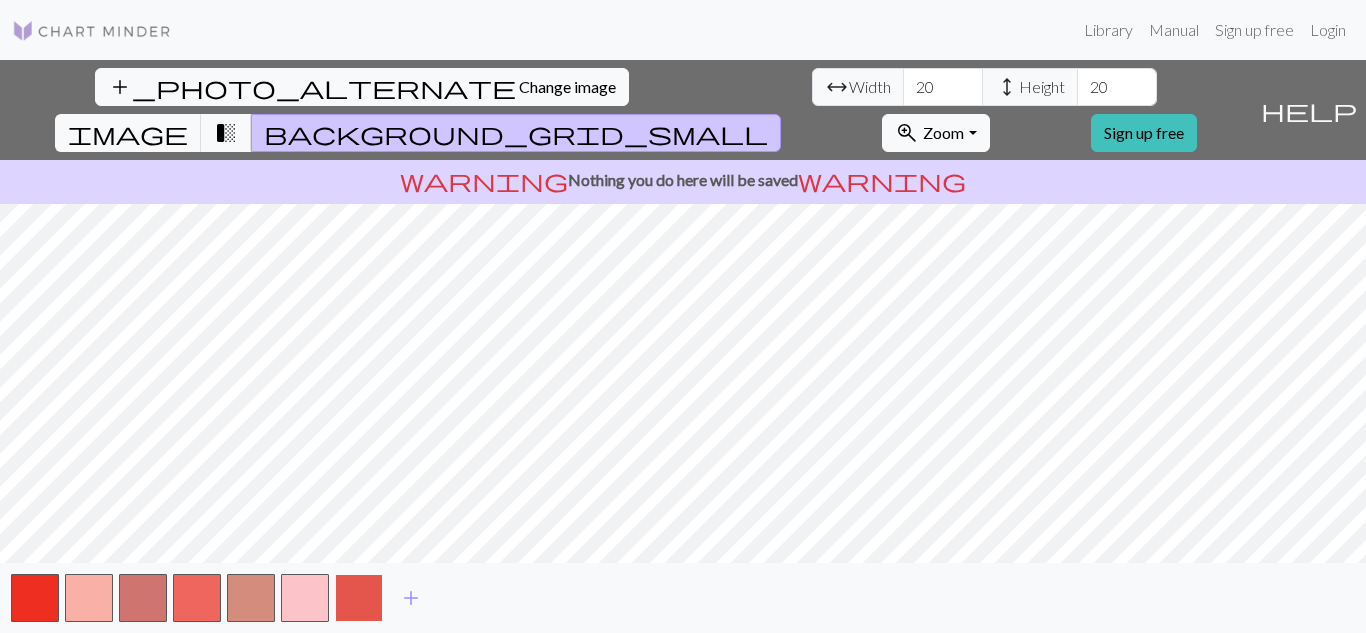 click at bounding box center [359, 598] 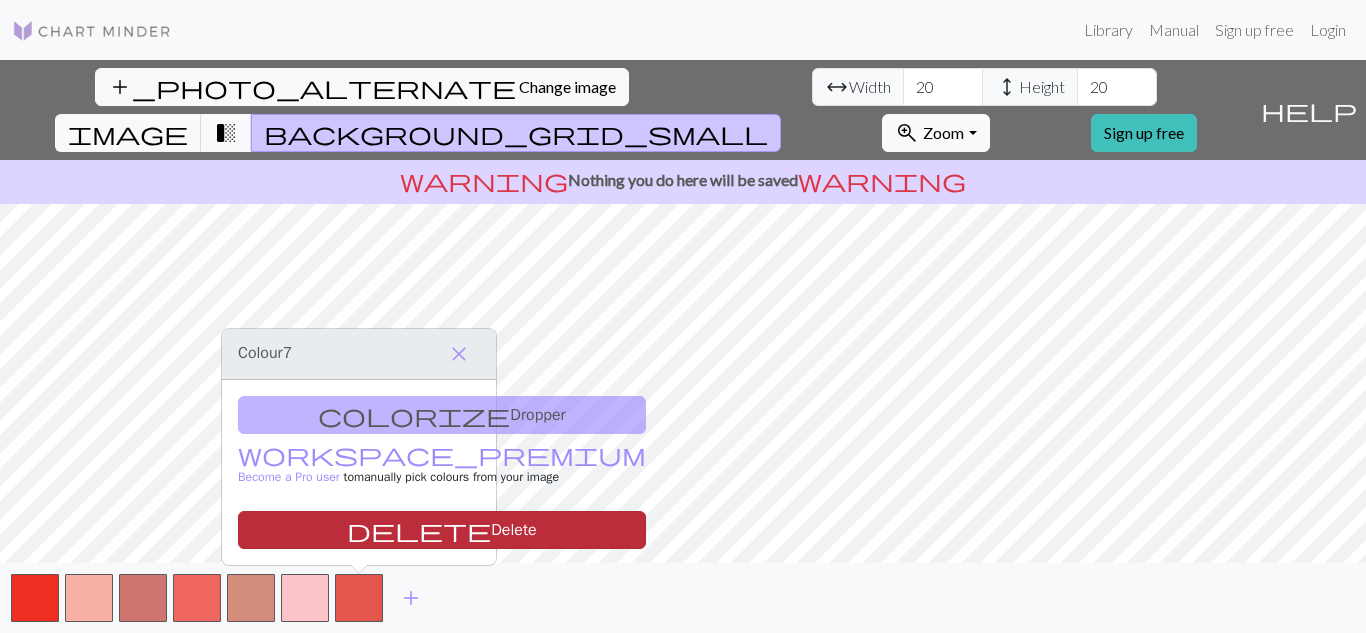 click on "delete Delete" at bounding box center (442, 530) 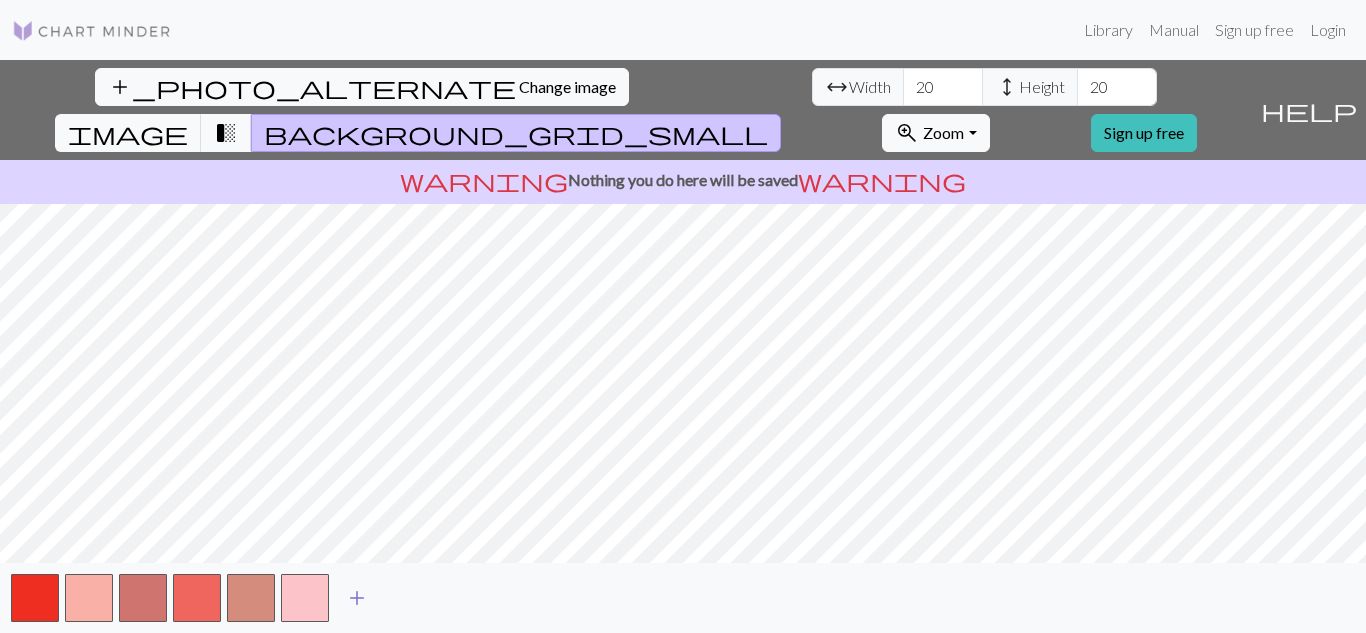 click on "add" at bounding box center (357, 598) 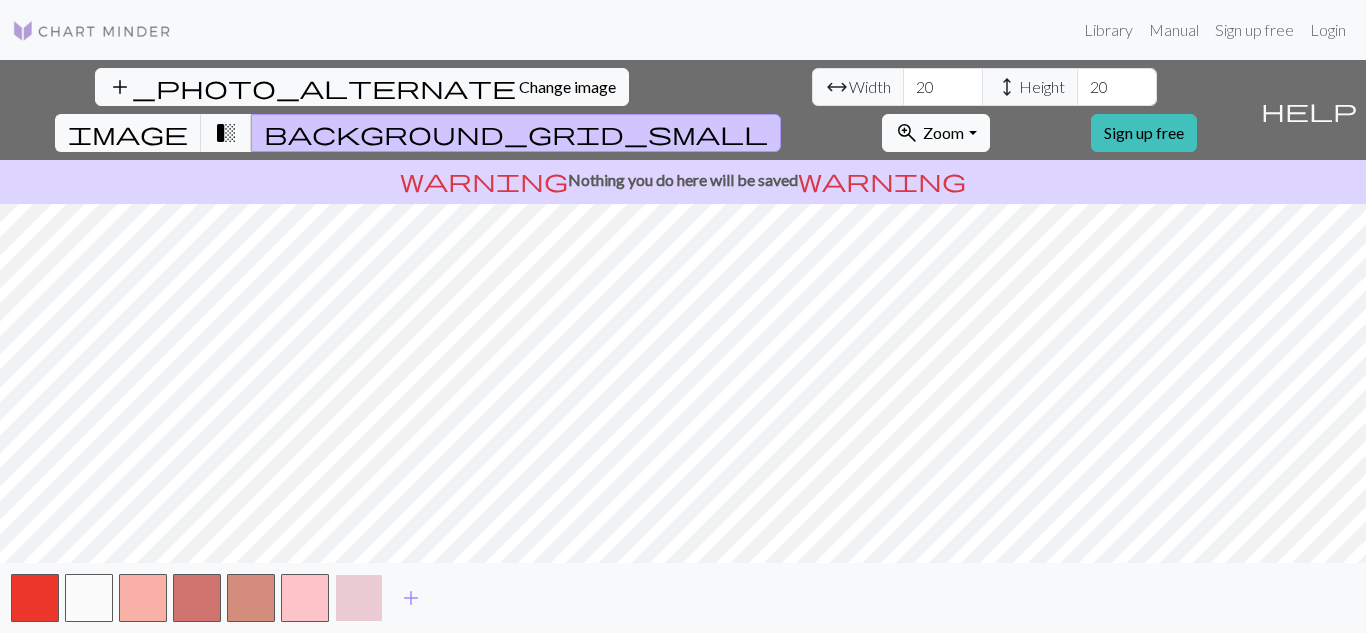 click at bounding box center (359, 598) 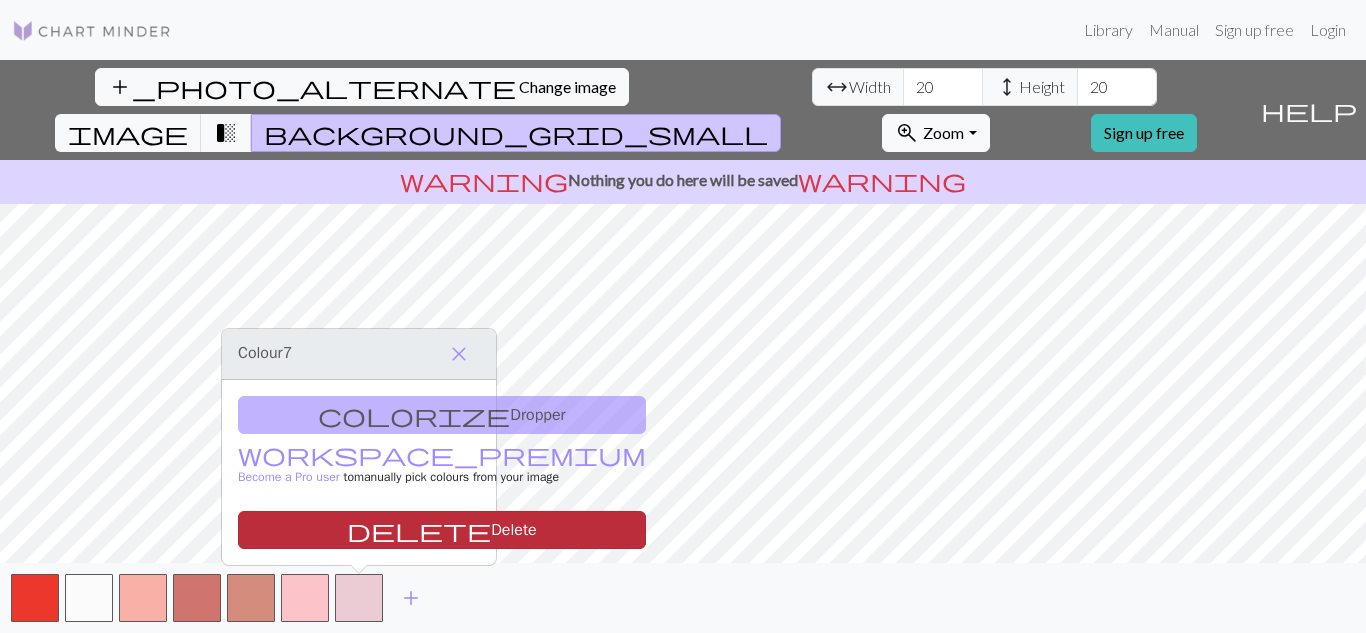click on "delete Delete" at bounding box center [442, 530] 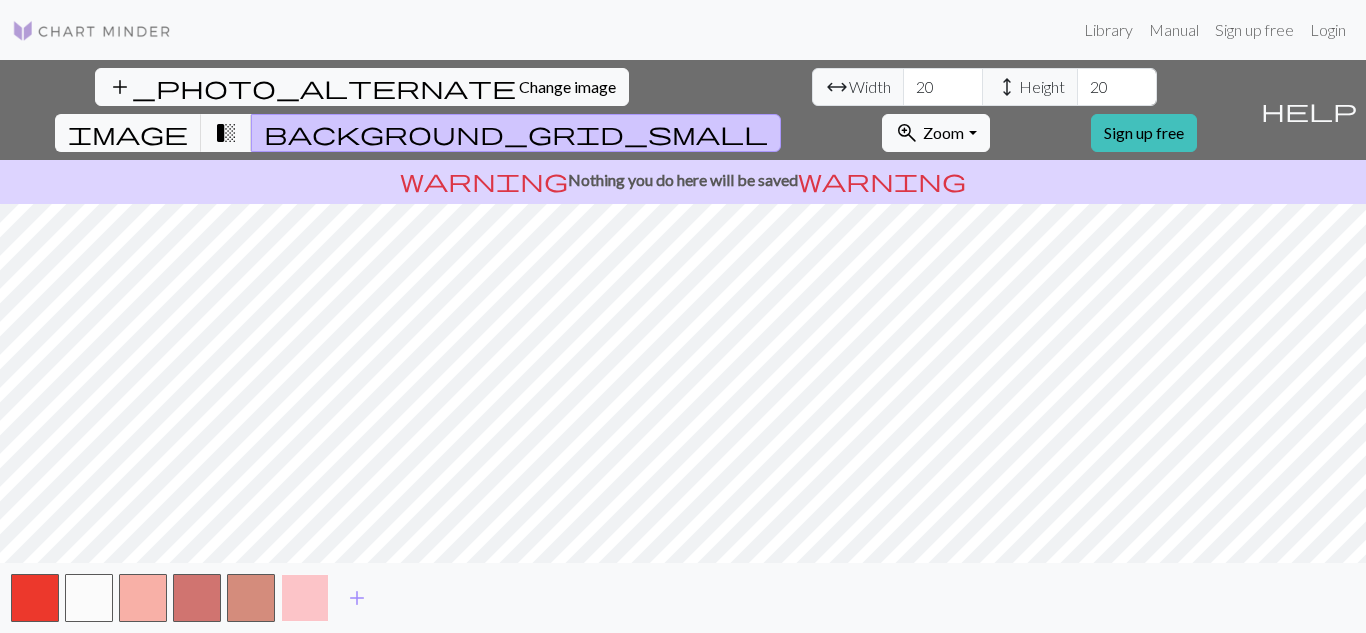 click at bounding box center [305, 598] 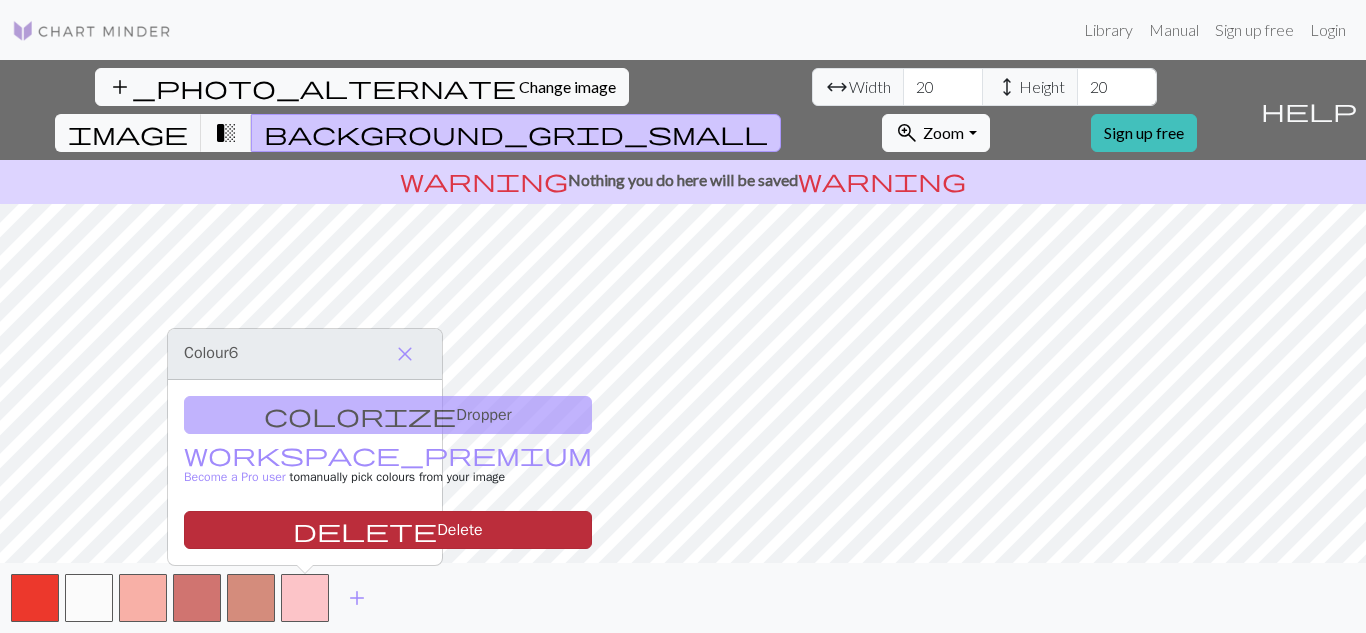 click on "delete Delete" at bounding box center [388, 530] 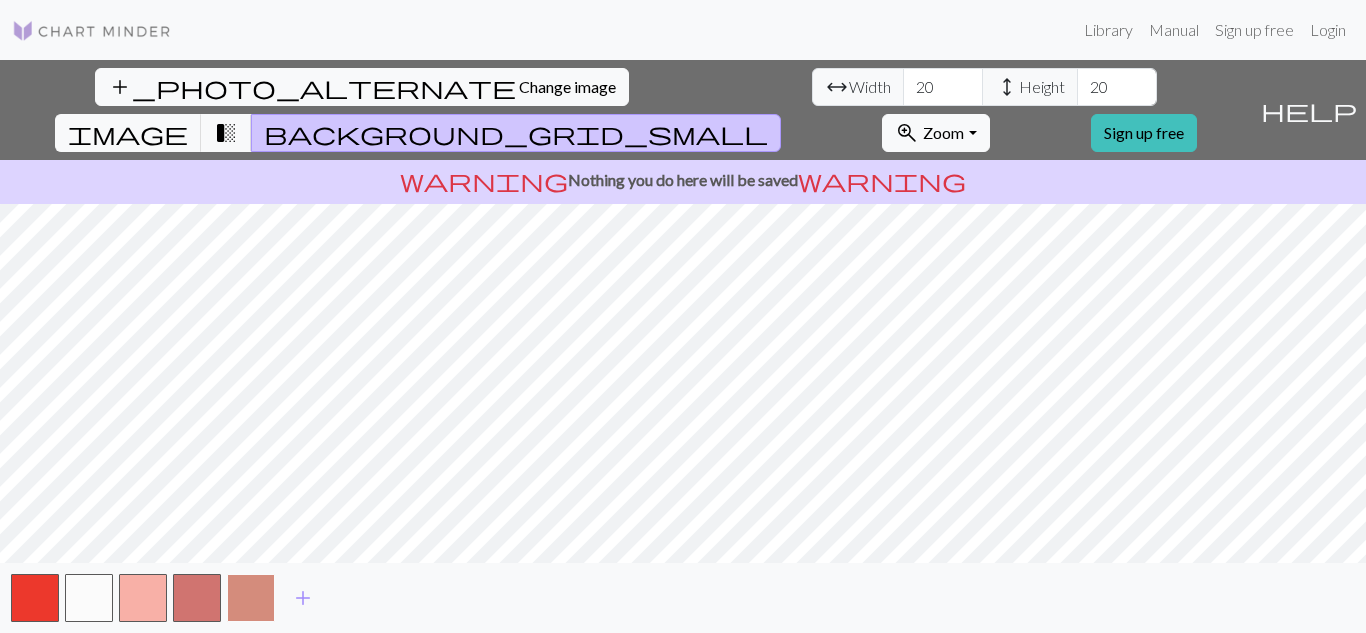 click at bounding box center (251, 598) 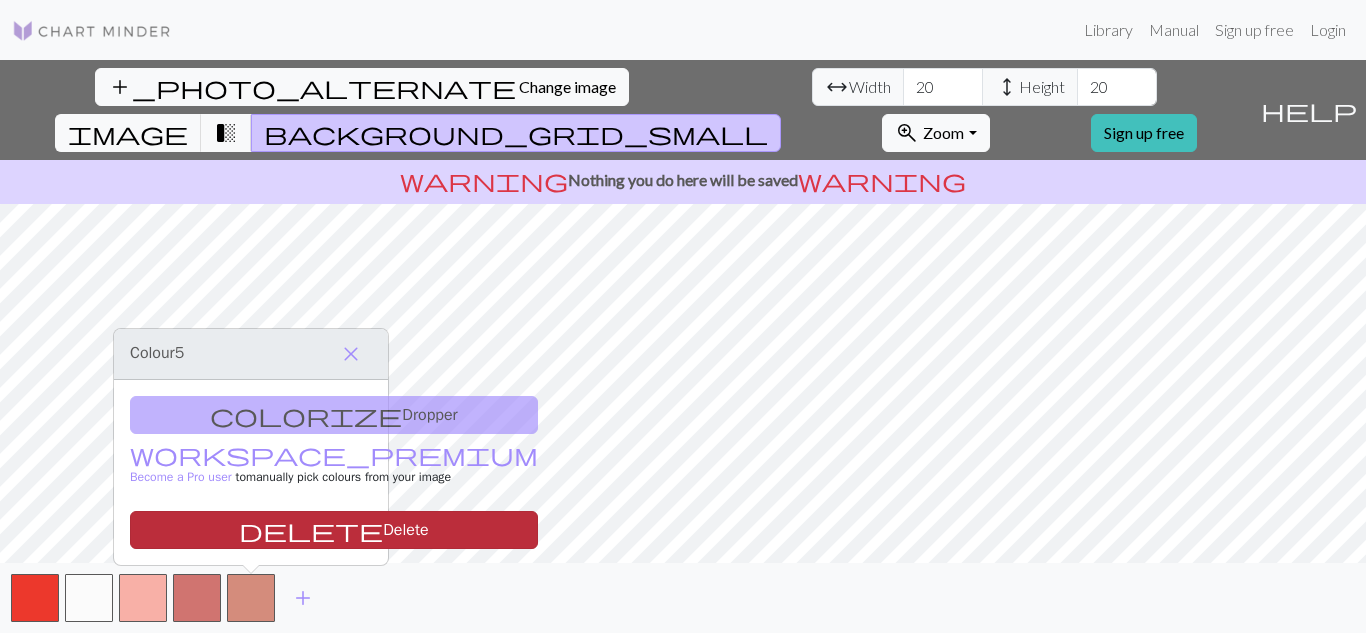 click on "delete Delete" at bounding box center (334, 530) 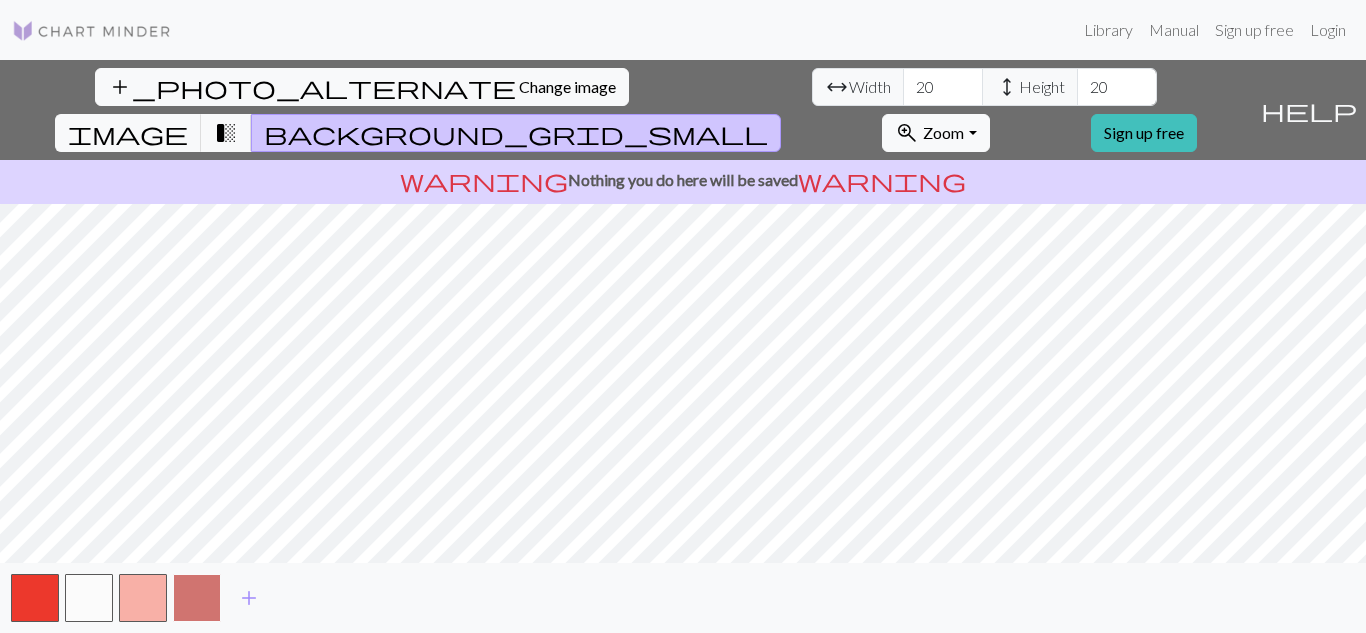 click at bounding box center (197, 598) 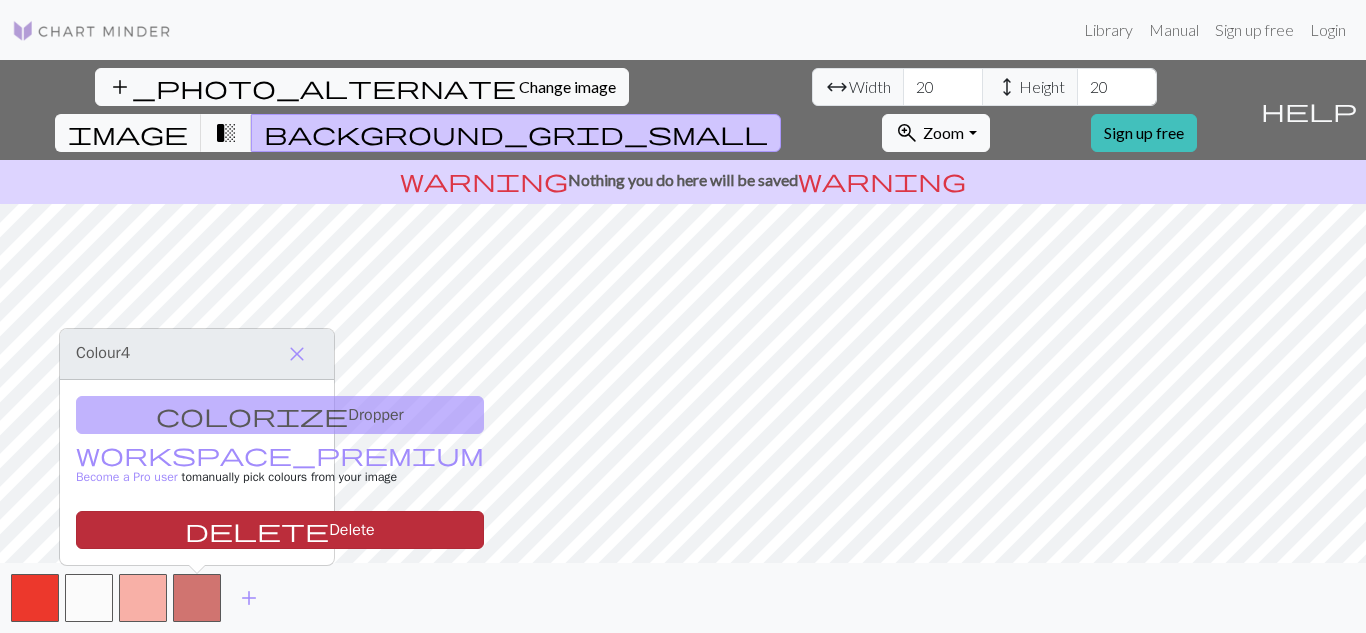 click on "delete Delete" at bounding box center (280, 530) 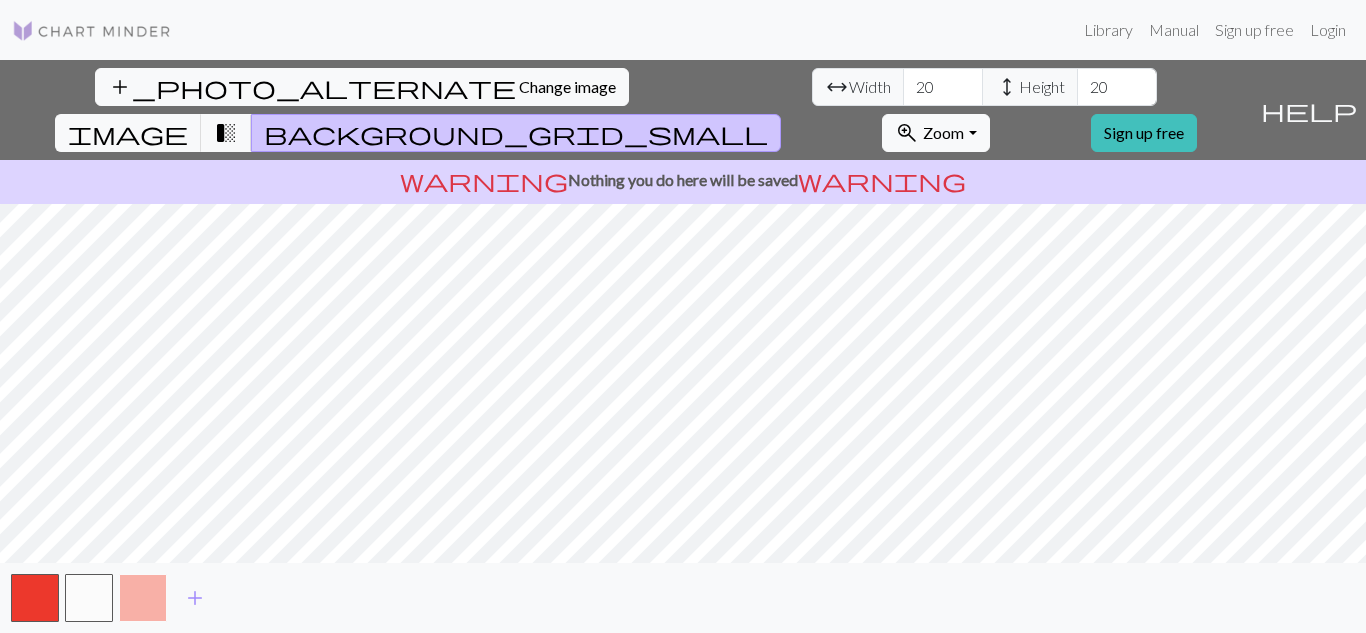 click at bounding box center (143, 598) 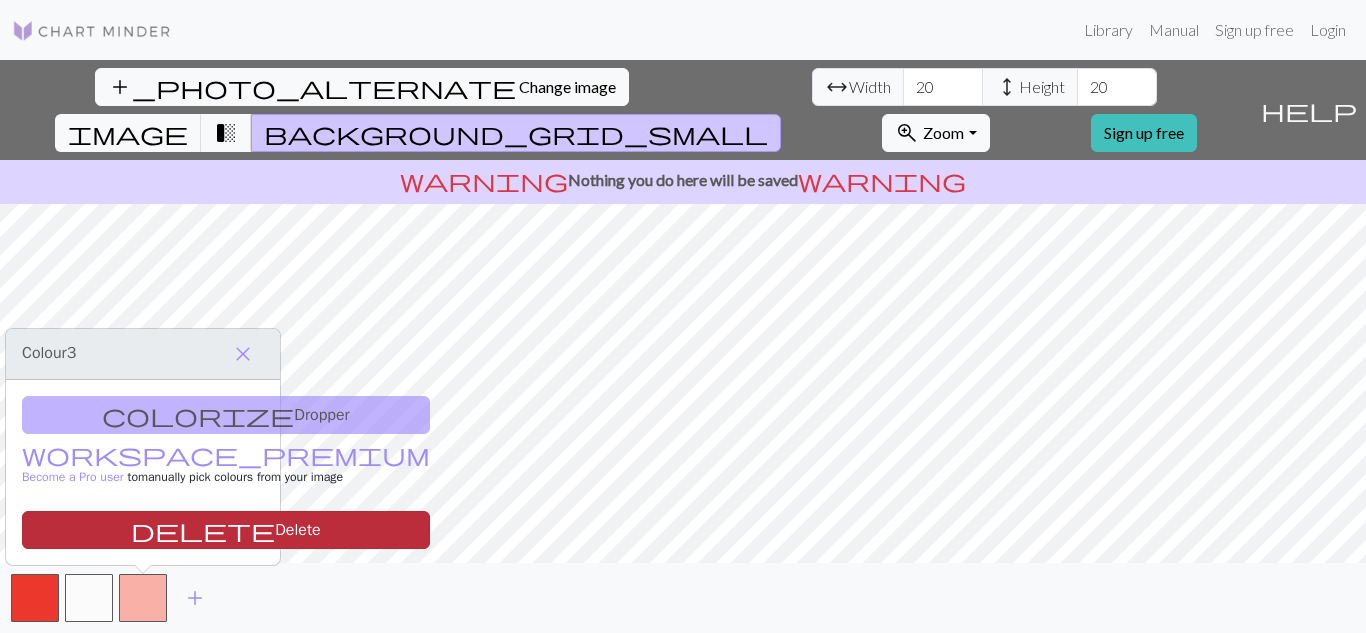 click on "delete Delete" at bounding box center [226, 530] 